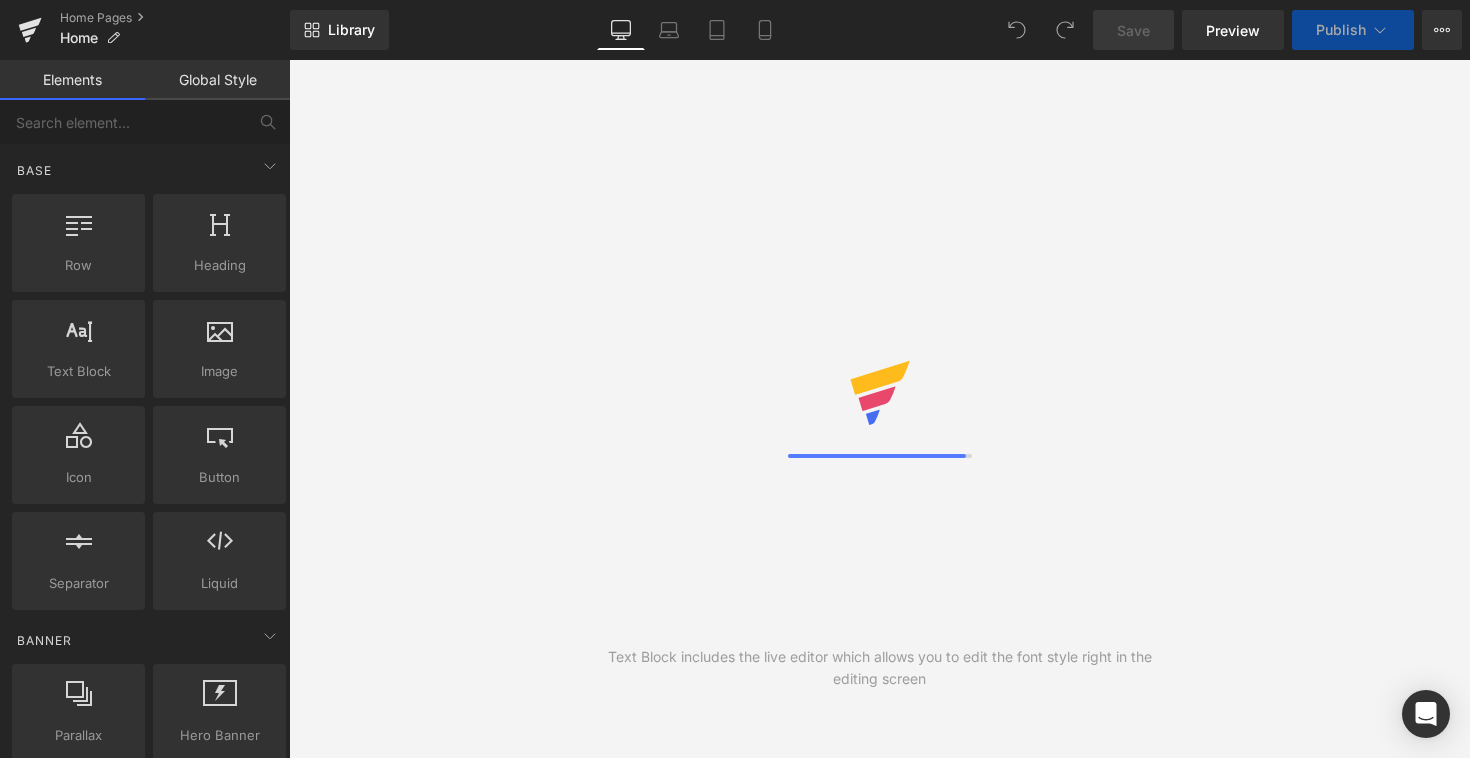 scroll, scrollTop: 0, scrollLeft: 0, axis: both 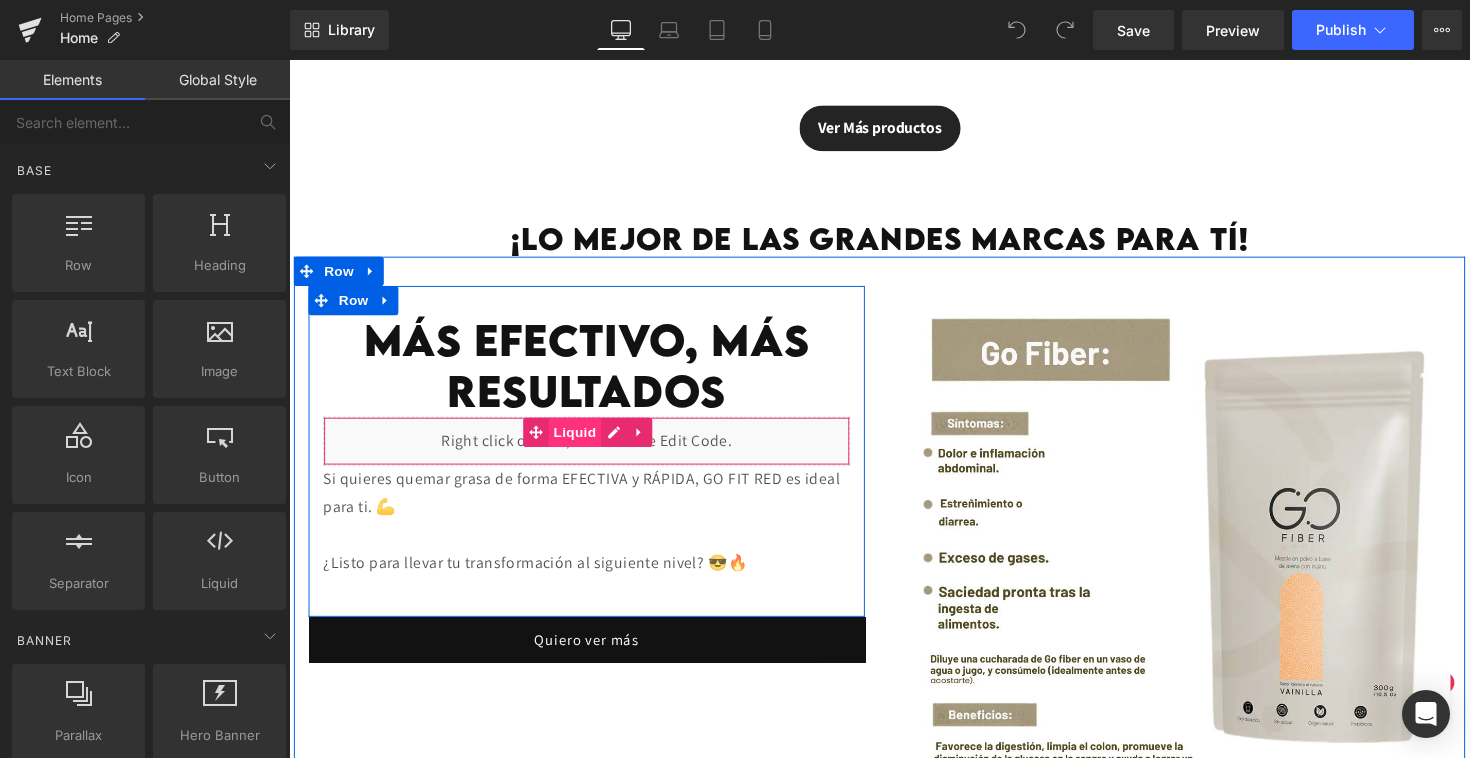 click on "Liquid" at bounding box center (582, 441) 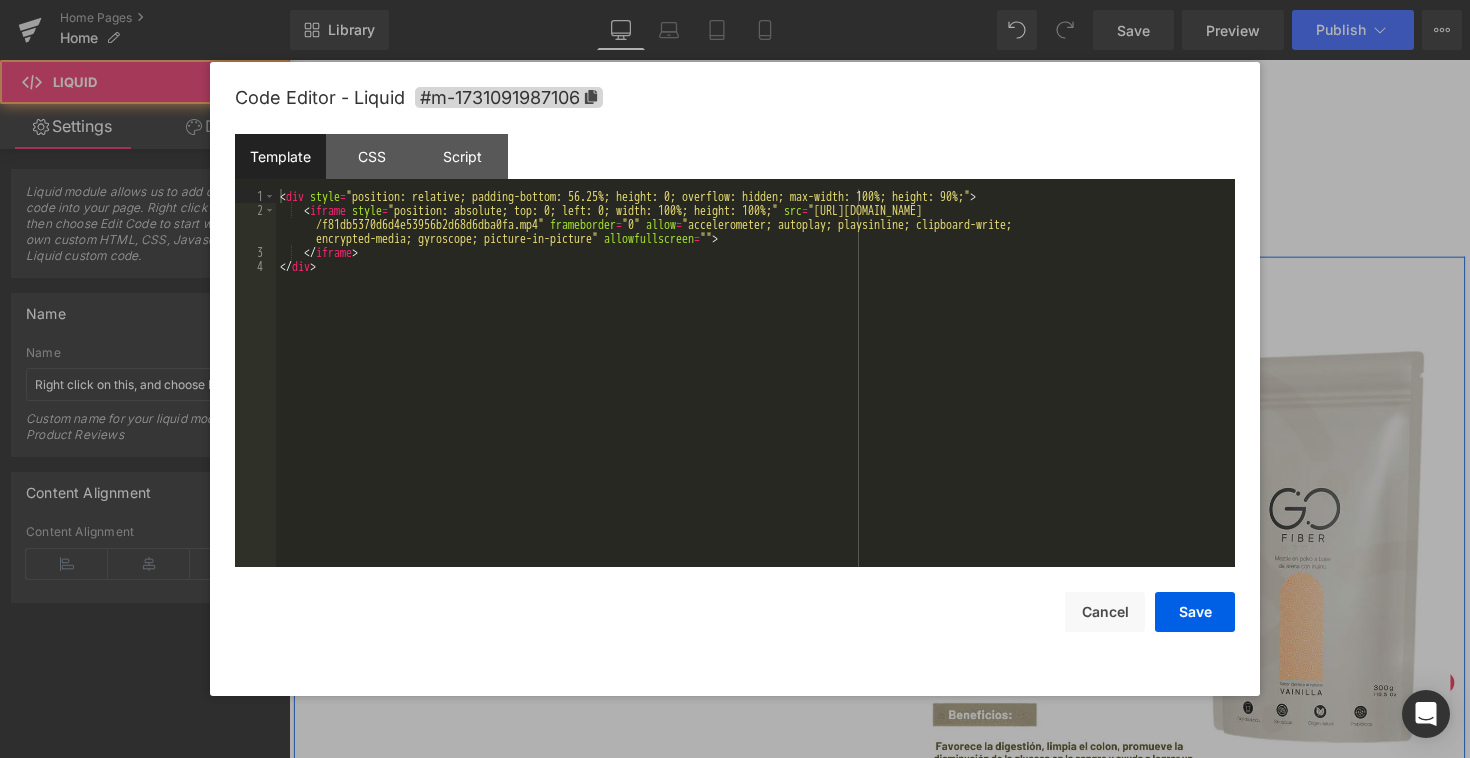 click on "Liquid" at bounding box center [594, 450] 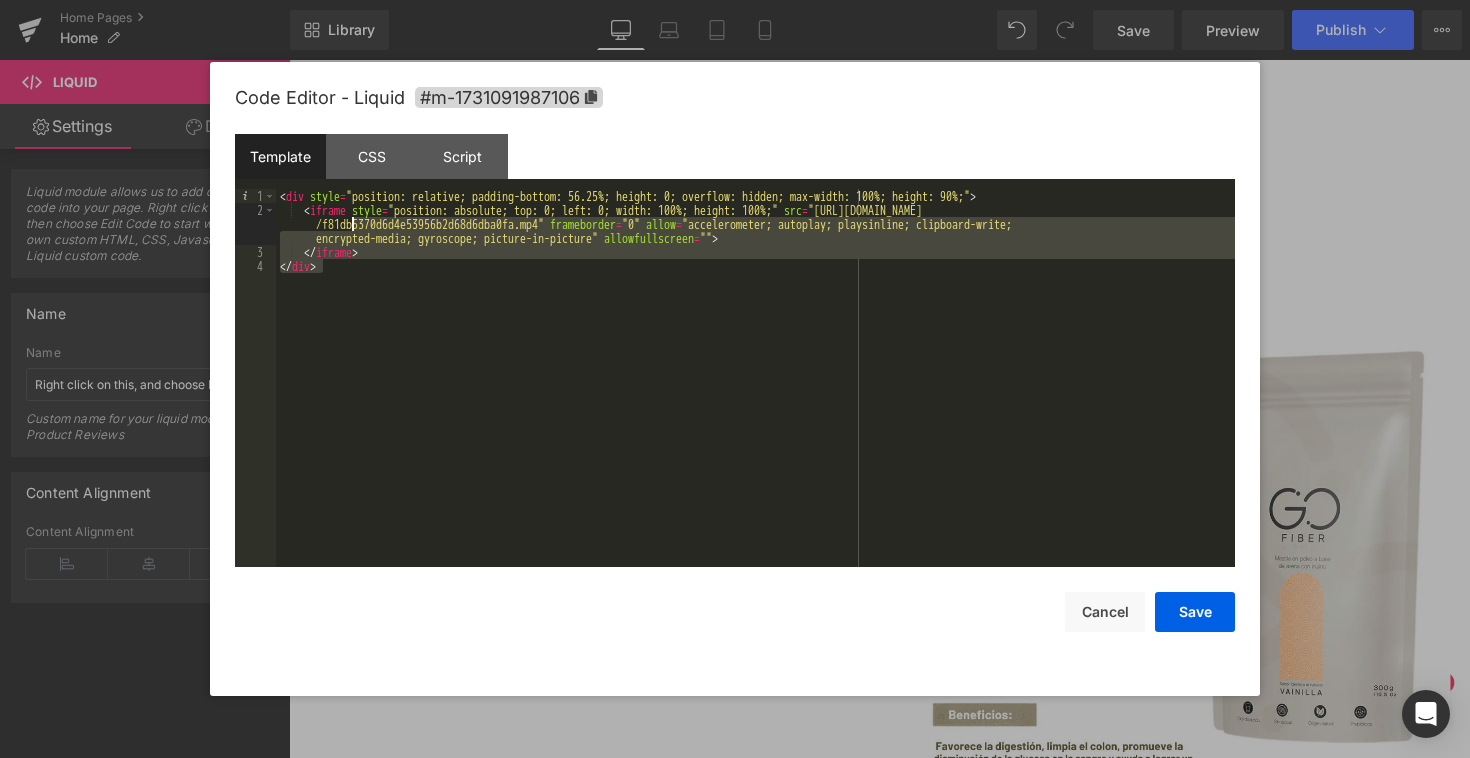 drag, startPoint x: 521, startPoint y: 324, endPoint x: 169, endPoint y: 88, distance: 423.7924 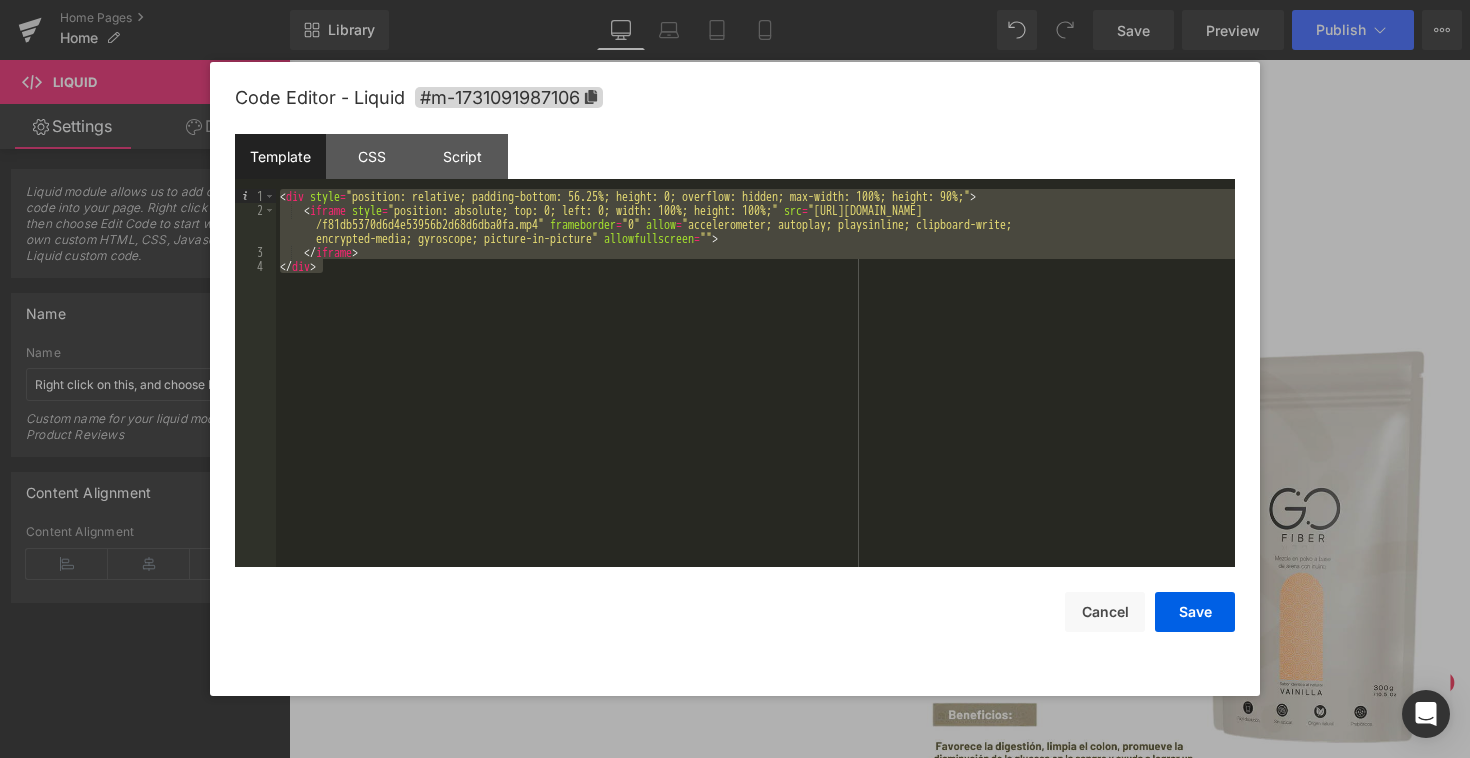 click on "< div   style = "position: relative; padding-bottom: 56.25%; height: 0; overflow: hidden; max-width: 100%; height: 90%;" >       < iframe   style = "position: absolute; top: 0; left: 0; width: 100%; height: 100%;"   src = "[URL][DOMAIN_NAME]        /f81db5370d6d4e53956b2d68d6dba0fa.mp4"   frameborder = "0"   allow = "accelerometer; autoplay; playsinline; clipboard-write;         encrypted-media; gyroscope; picture-in-picture"   allowfullscreen = "" >       </ iframe > </ div >" at bounding box center (755, 392) 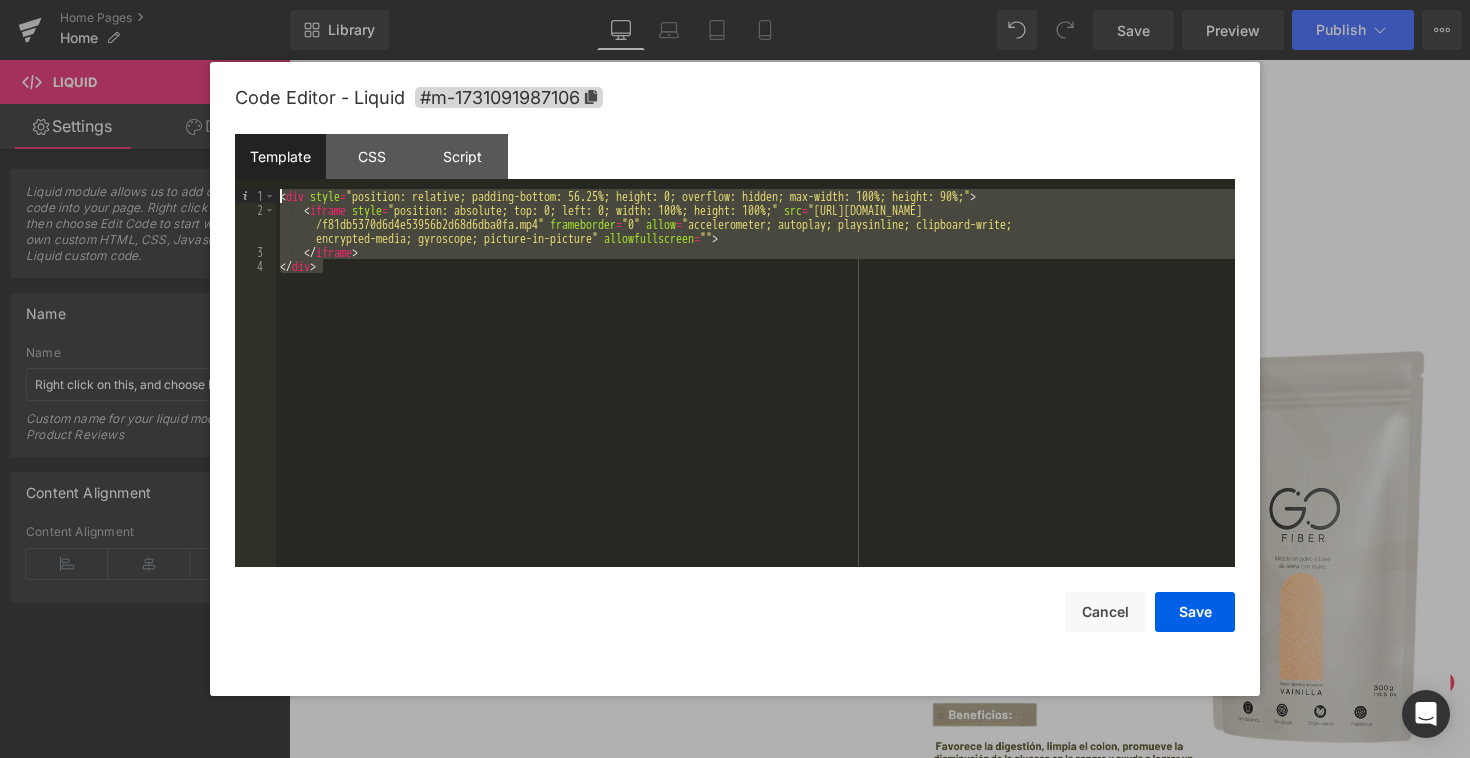 drag, startPoint x: 463, startPoint y: 323, endPoint x: 233, endPoint y: 160, distance: 281.90247 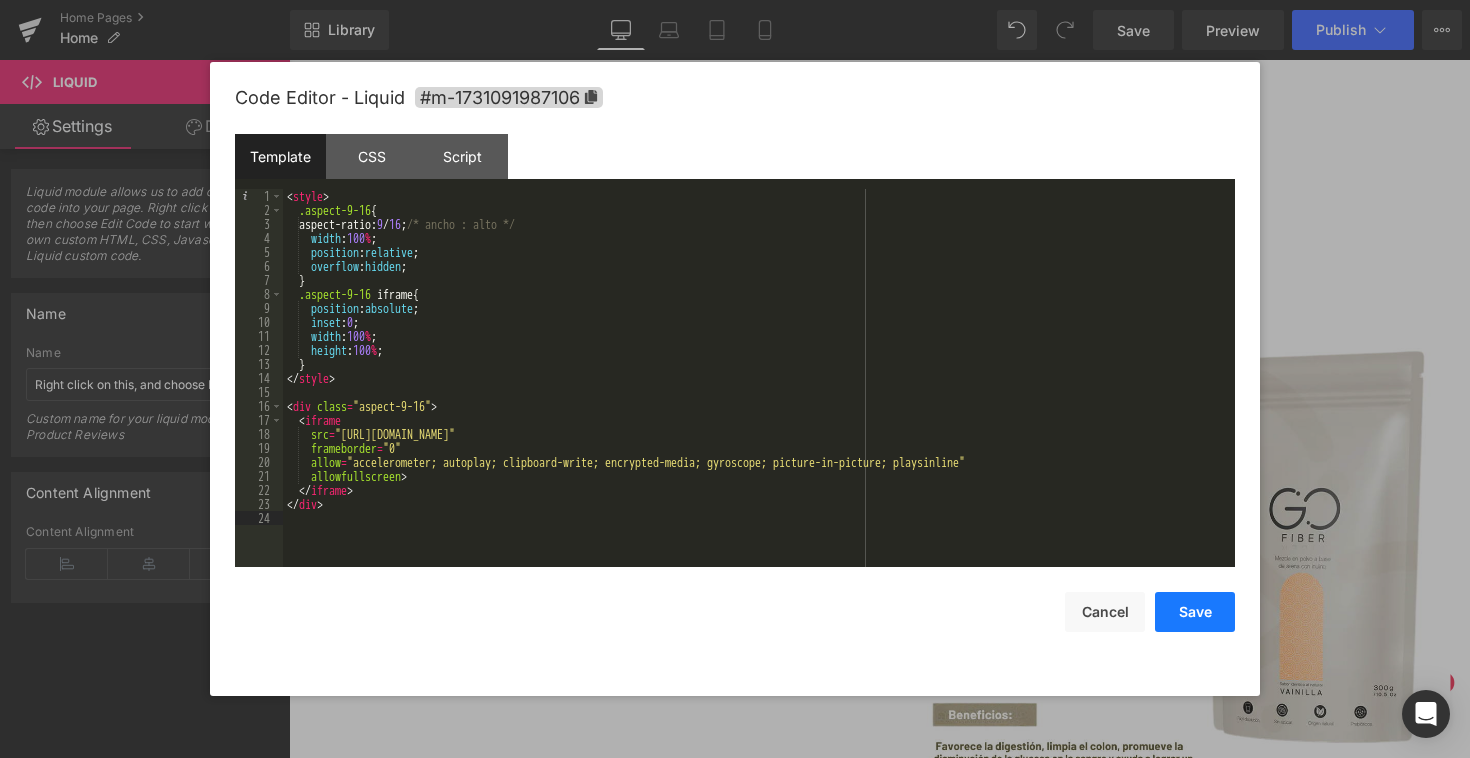 click on "Save" at bounding box center (1195, 612) 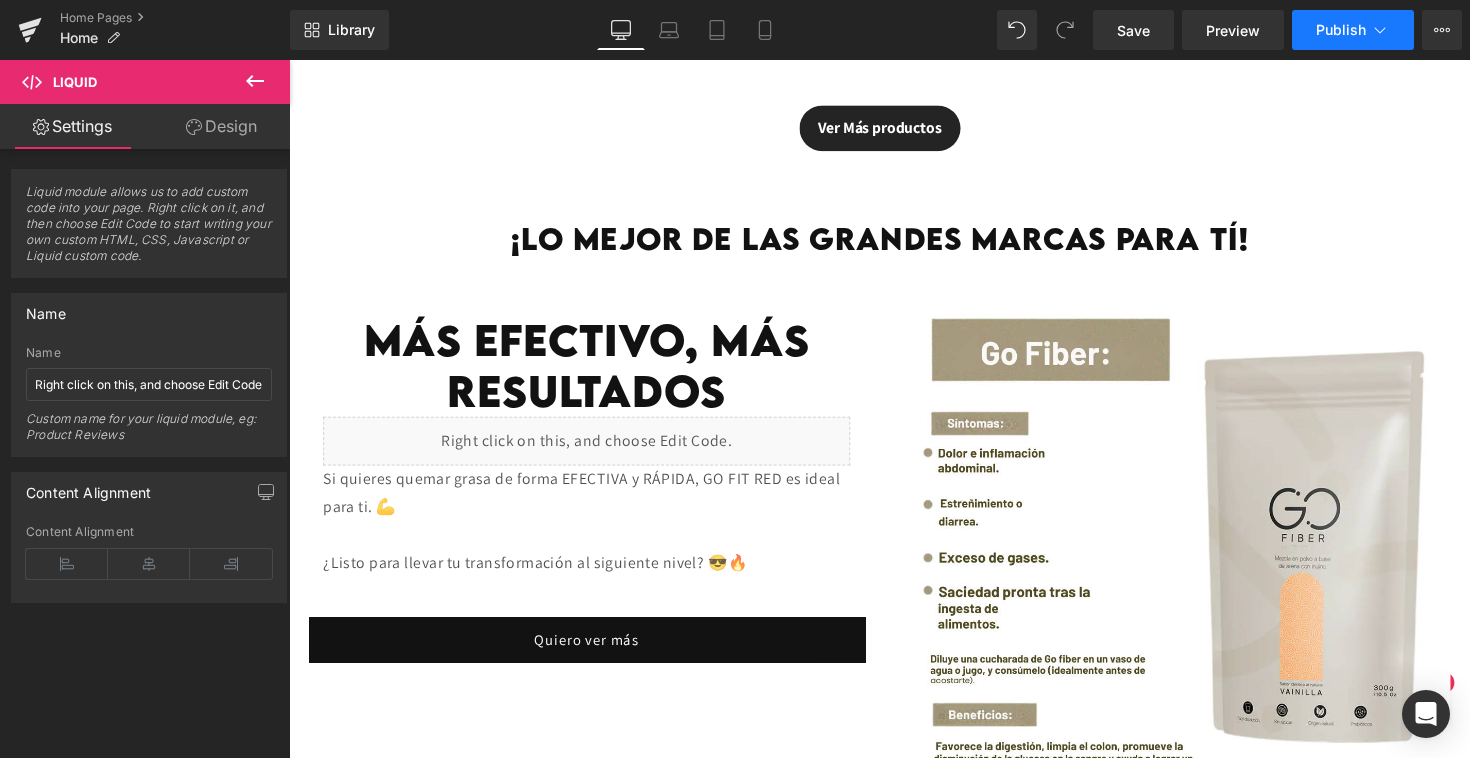 click on "Publish" at bounding box center (1353, 30) 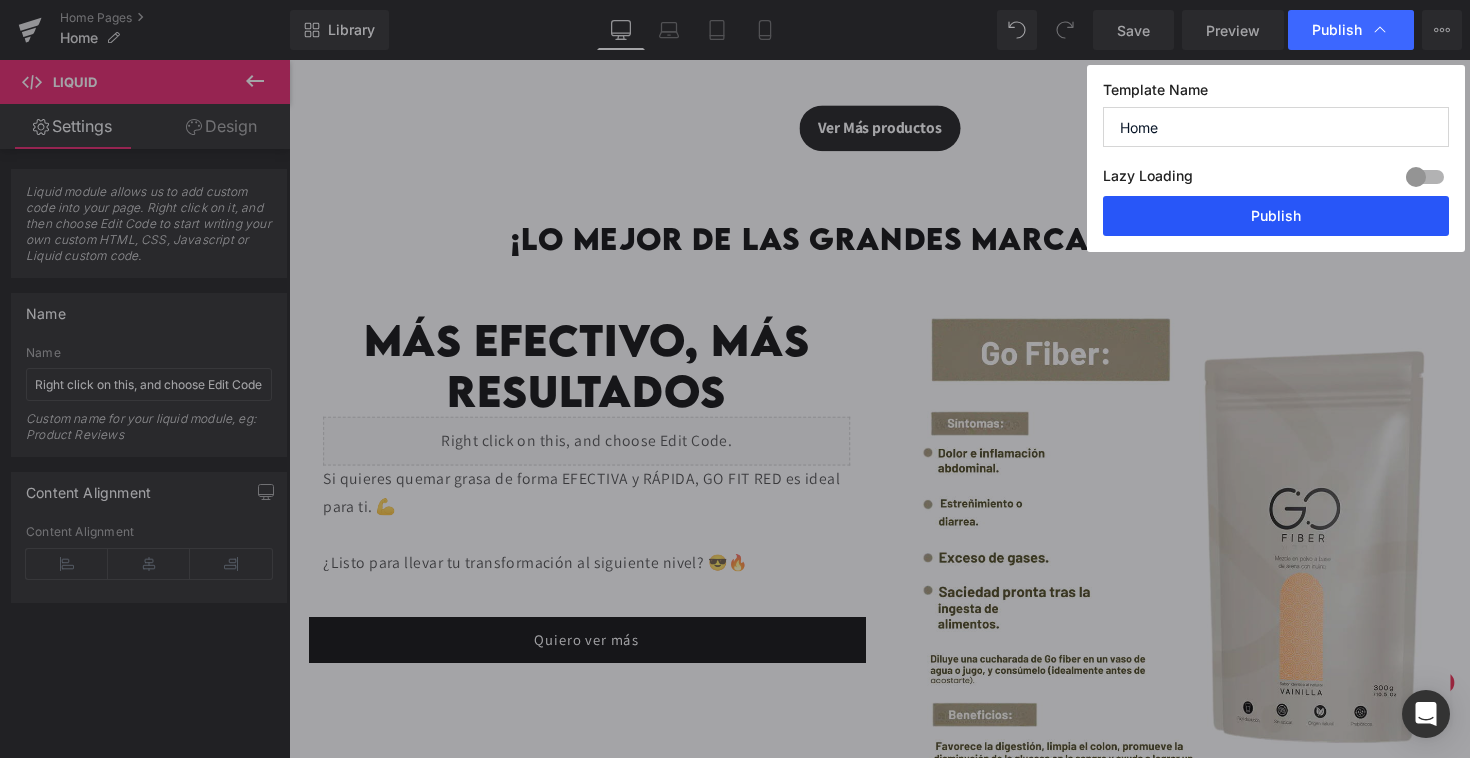click on "Publish" at bounding box center (1276, 216) 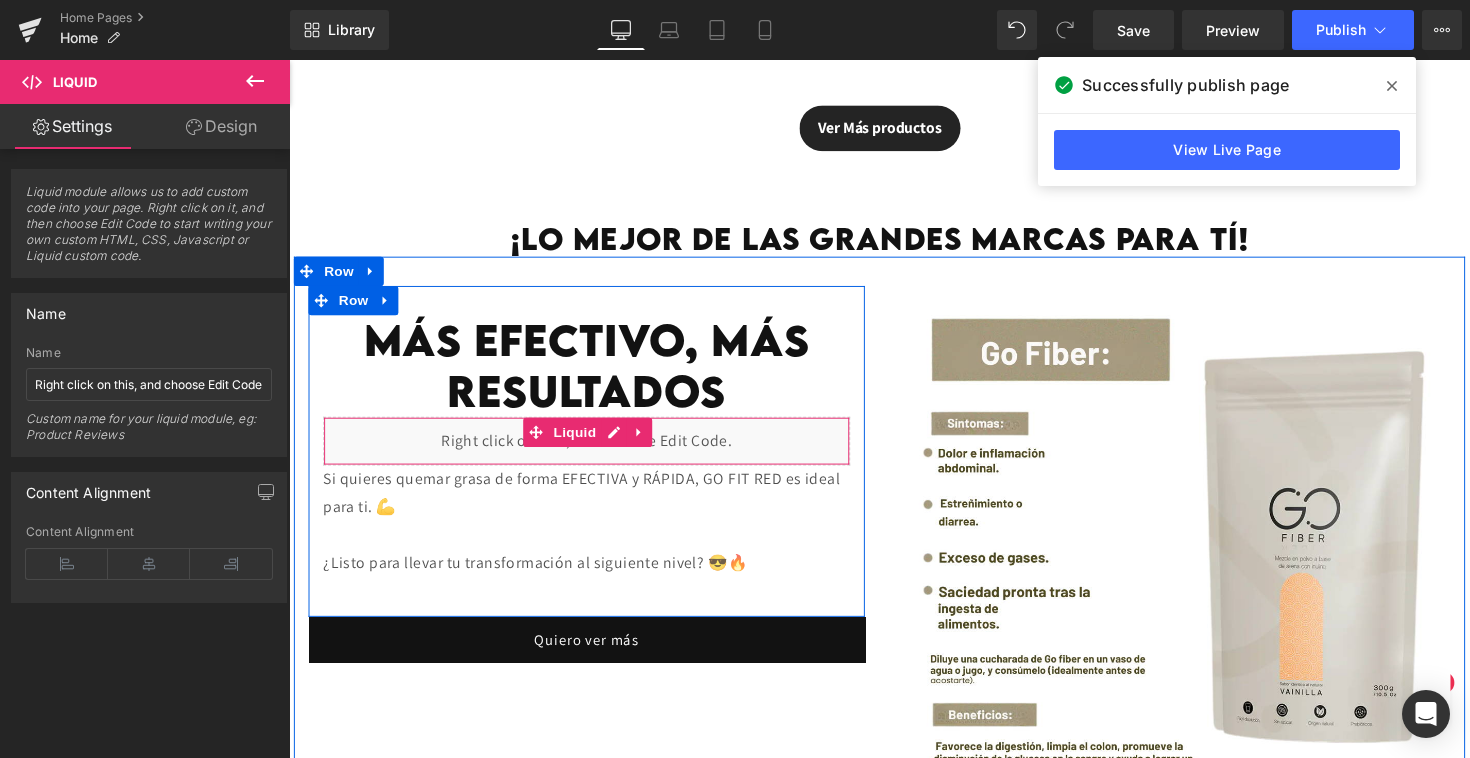 click on "Liquid" at bounding box center [594, 450] 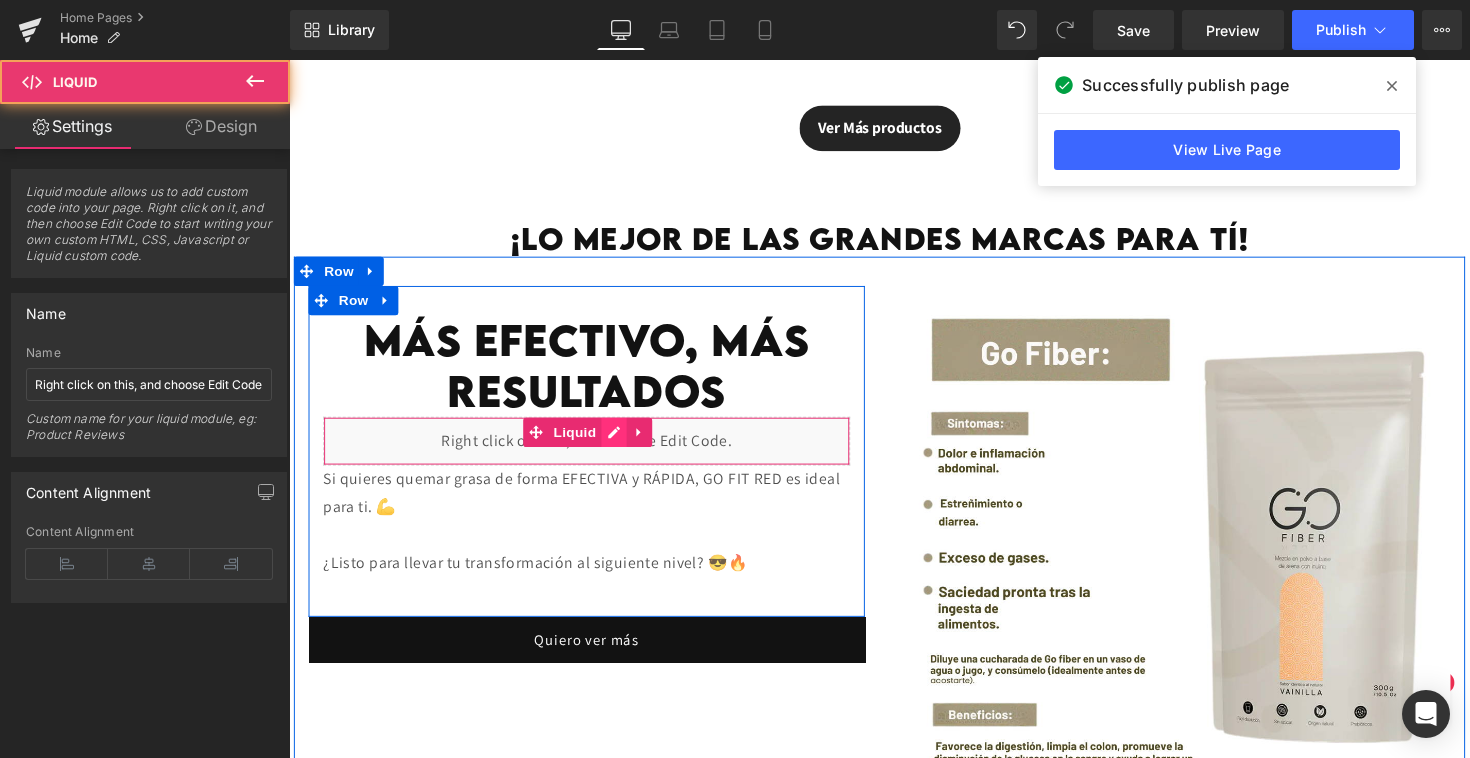 click on "Liquid" at bounding box center (594, 450) 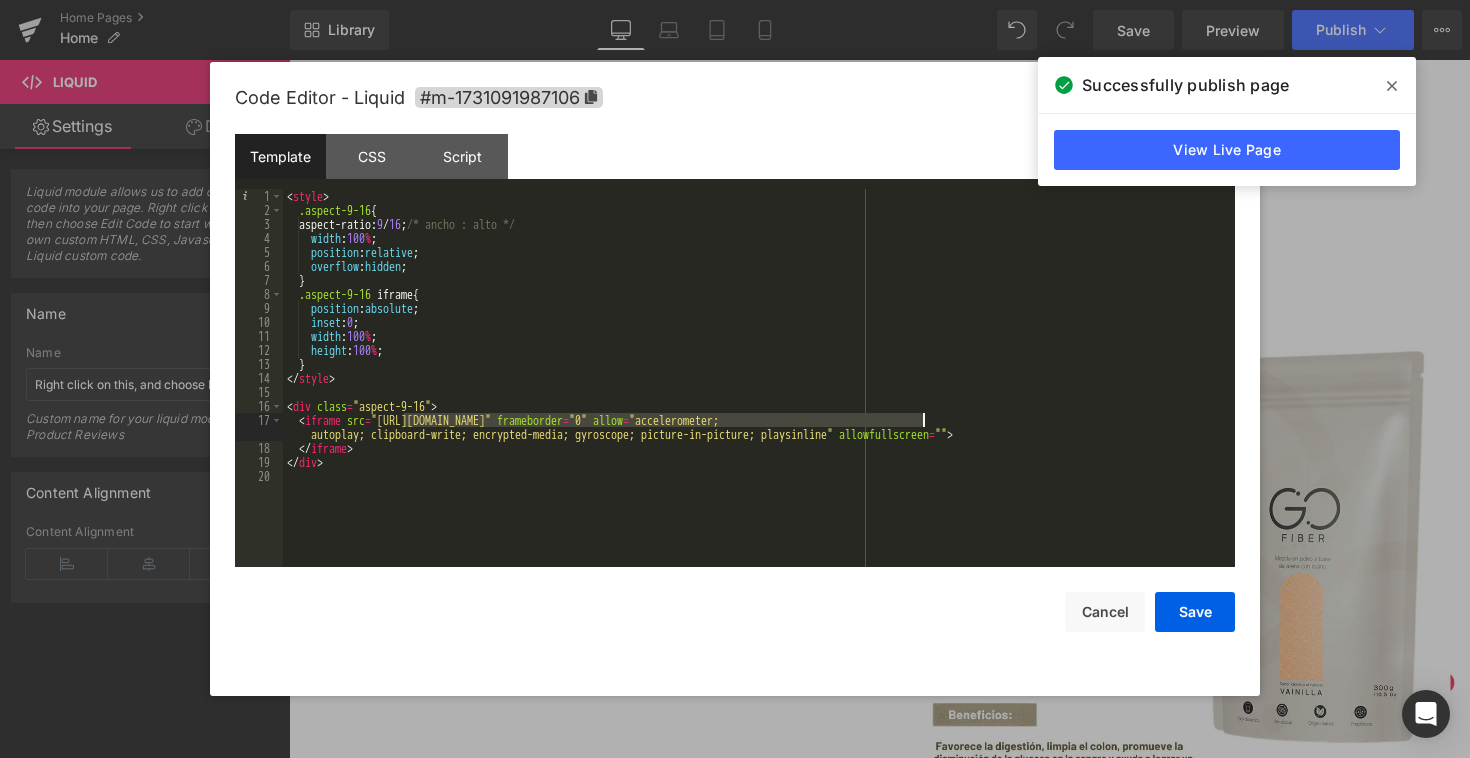 drag, startPoint x: 399, startPoint y: 420, endPoint x: 926, endPoint y: 422, distance: 527.0038 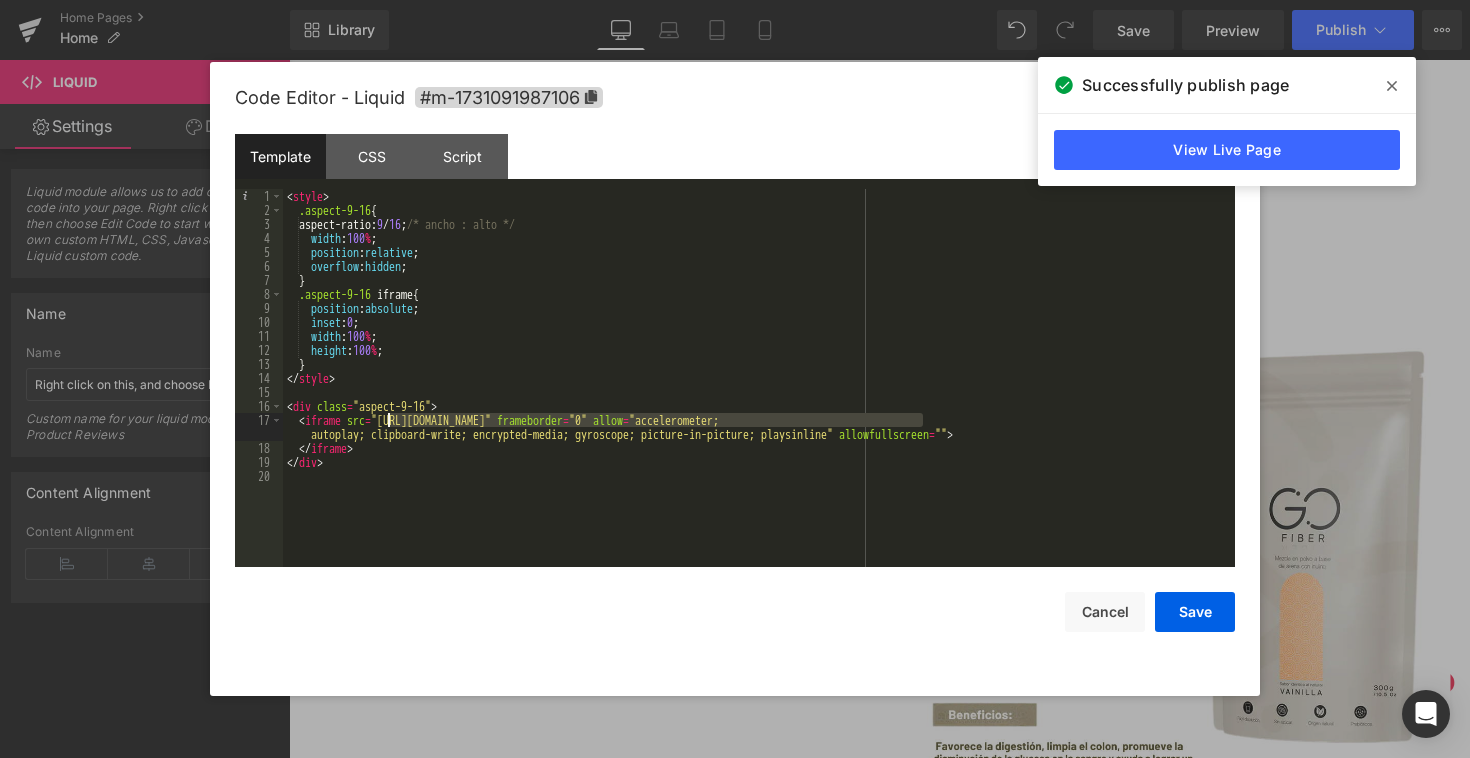 drag, startPoint x: 925, startPoint y: 423, endPoint x: 391, endPoint y: 418, distance: 534.02344 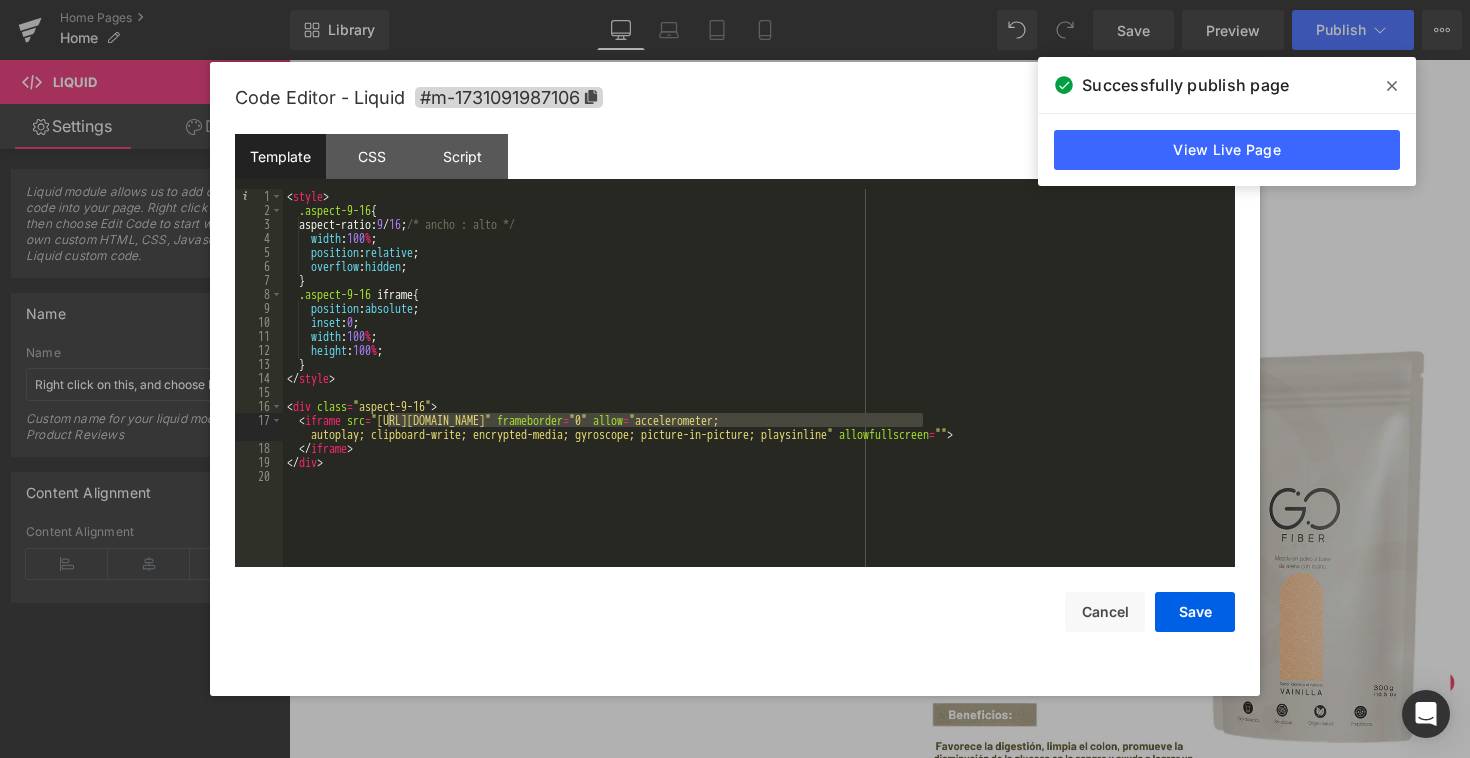 click at bounding box center (1392, 86) 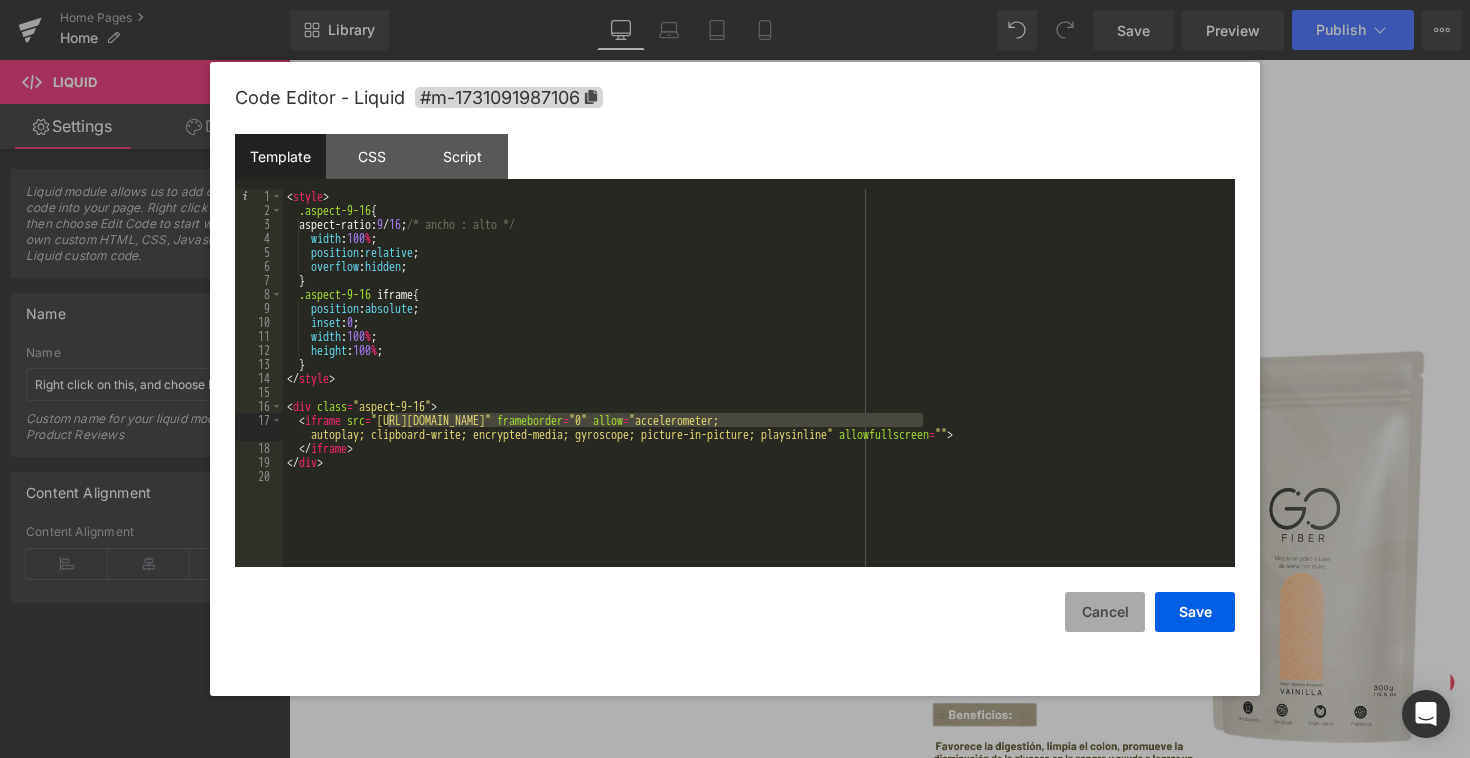 click on "Cancel" at bounding box center [1105, 612] 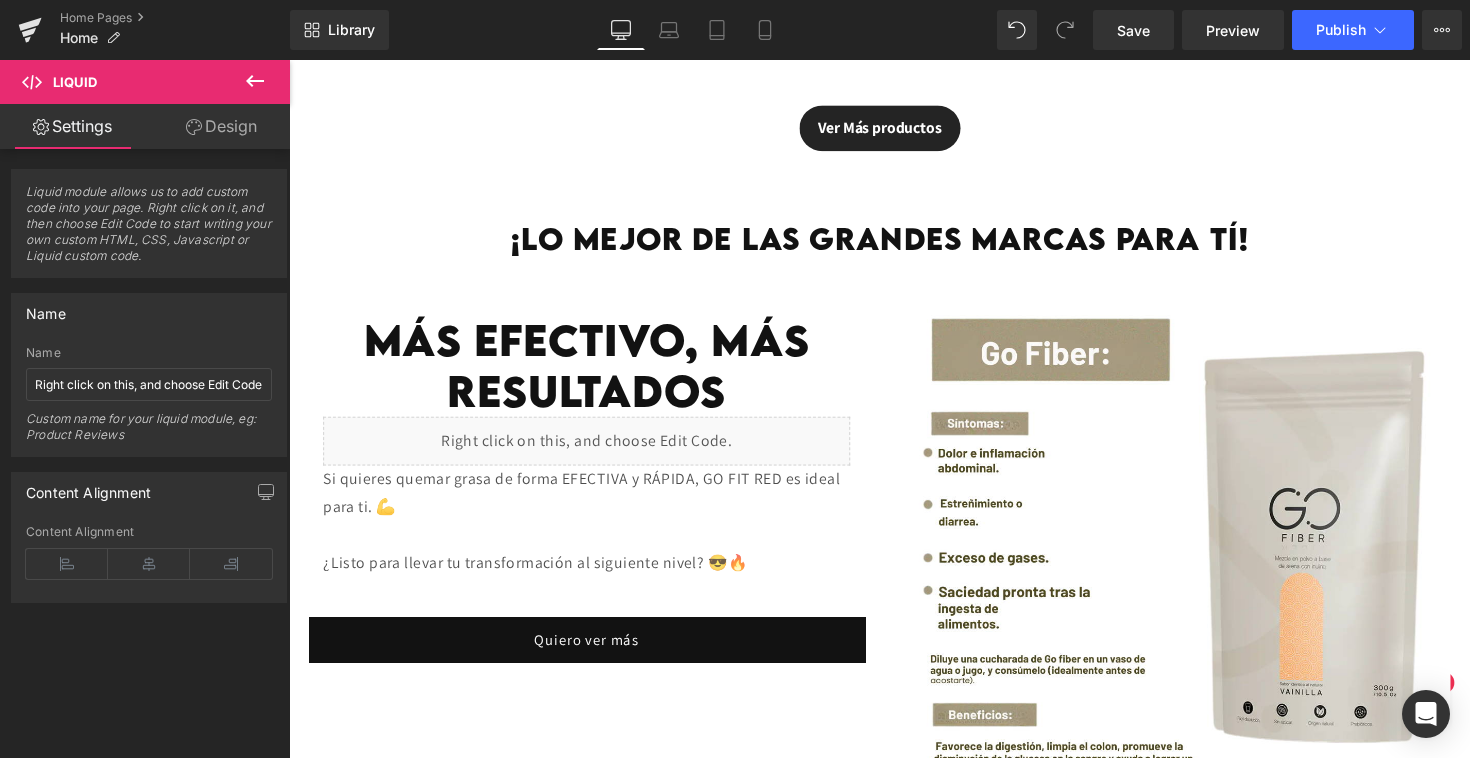 click 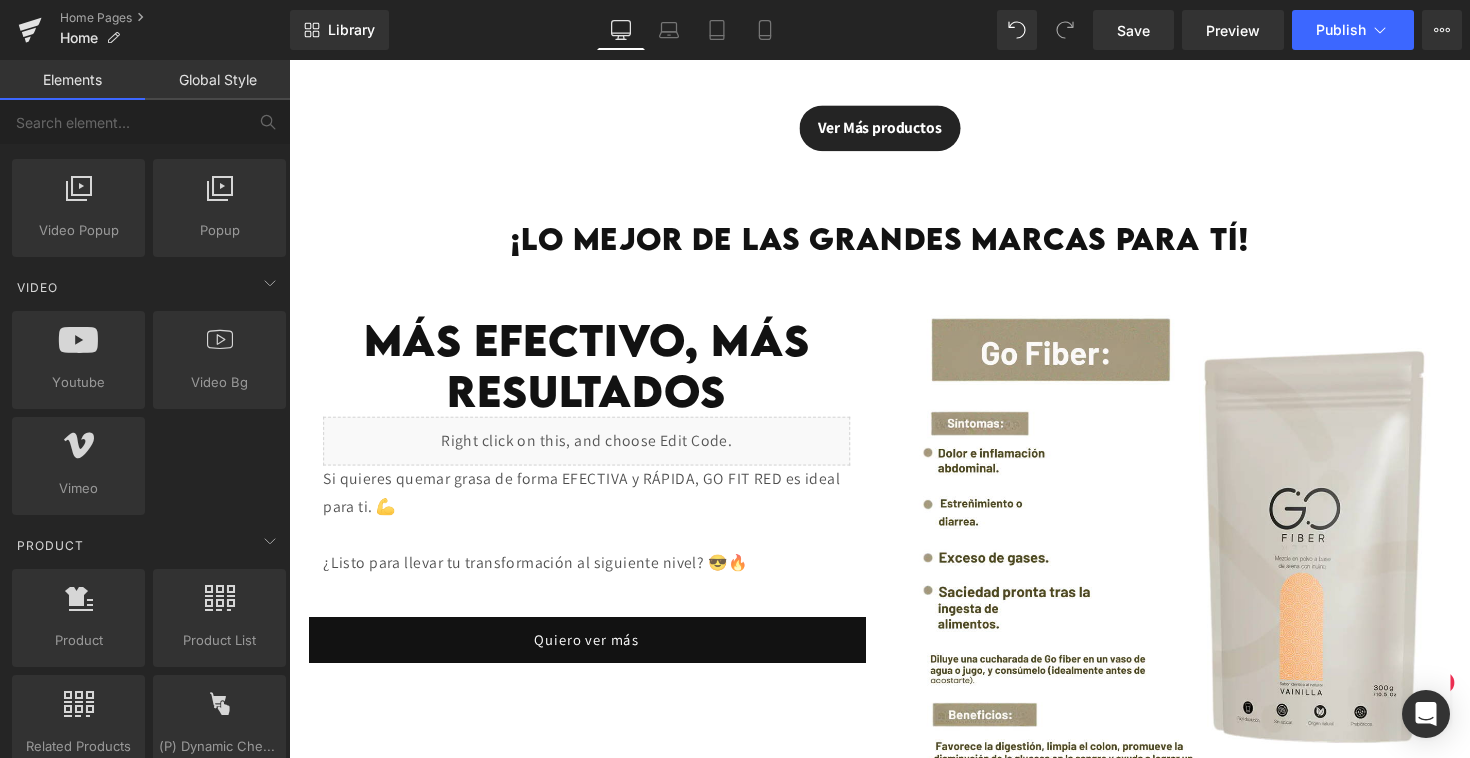 scroll, scrollTop: 1324, scrollLeft: 0, axis: vertical 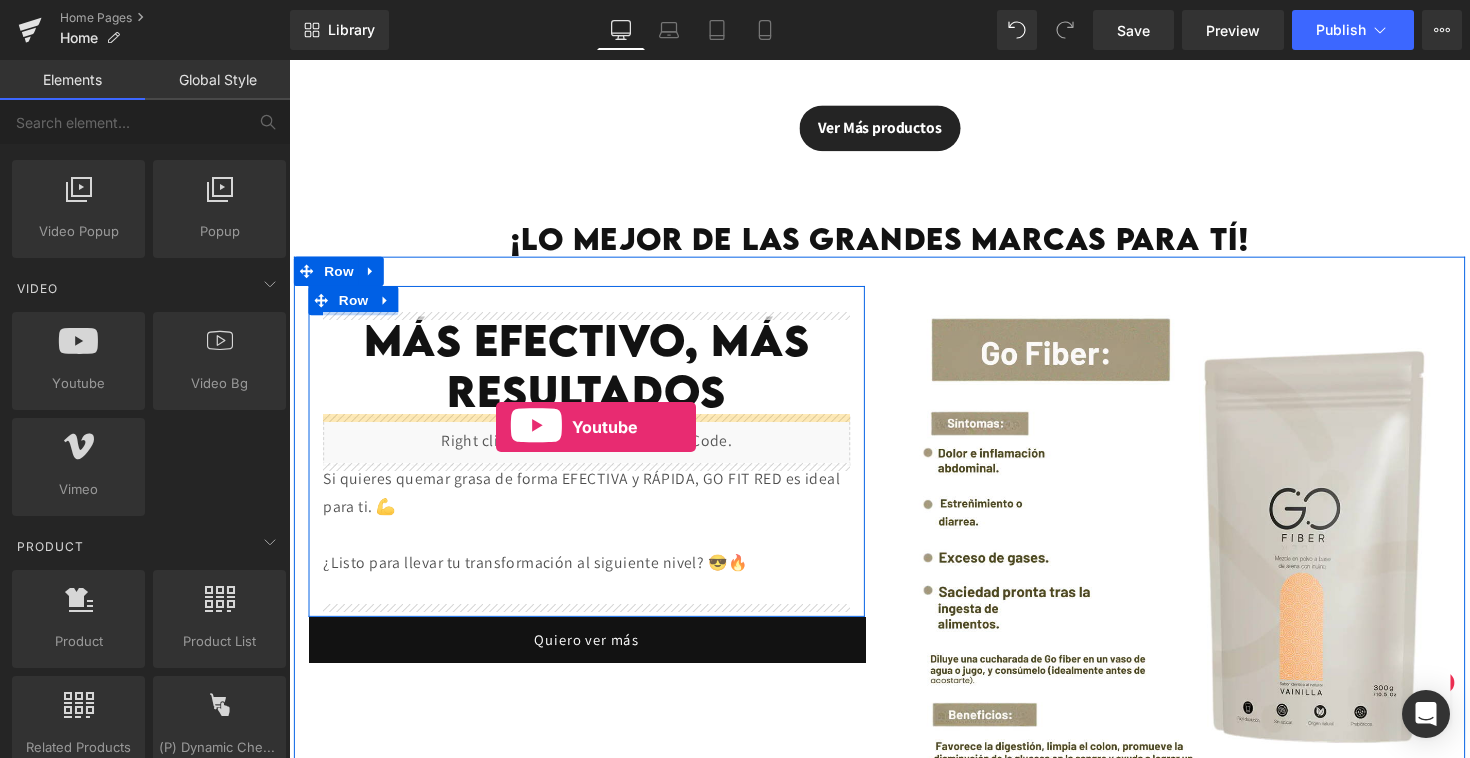 drag, startPoint x: 375, startPoint y: 420, endPoint x: 501, endPoint y: 435, distance: 126.88972 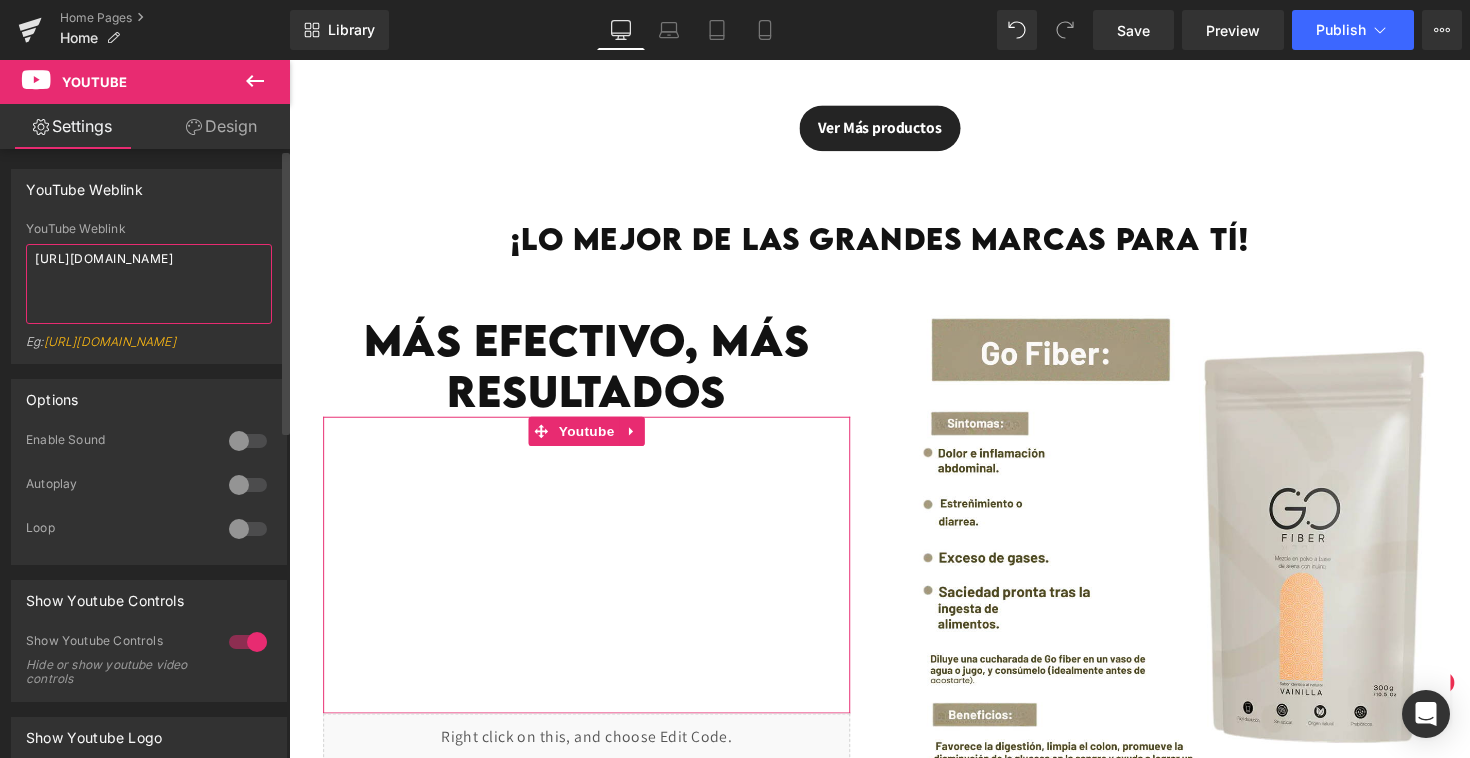 click on "[URL][DOMAIN_NAME]" at bounding box center [149, 284] 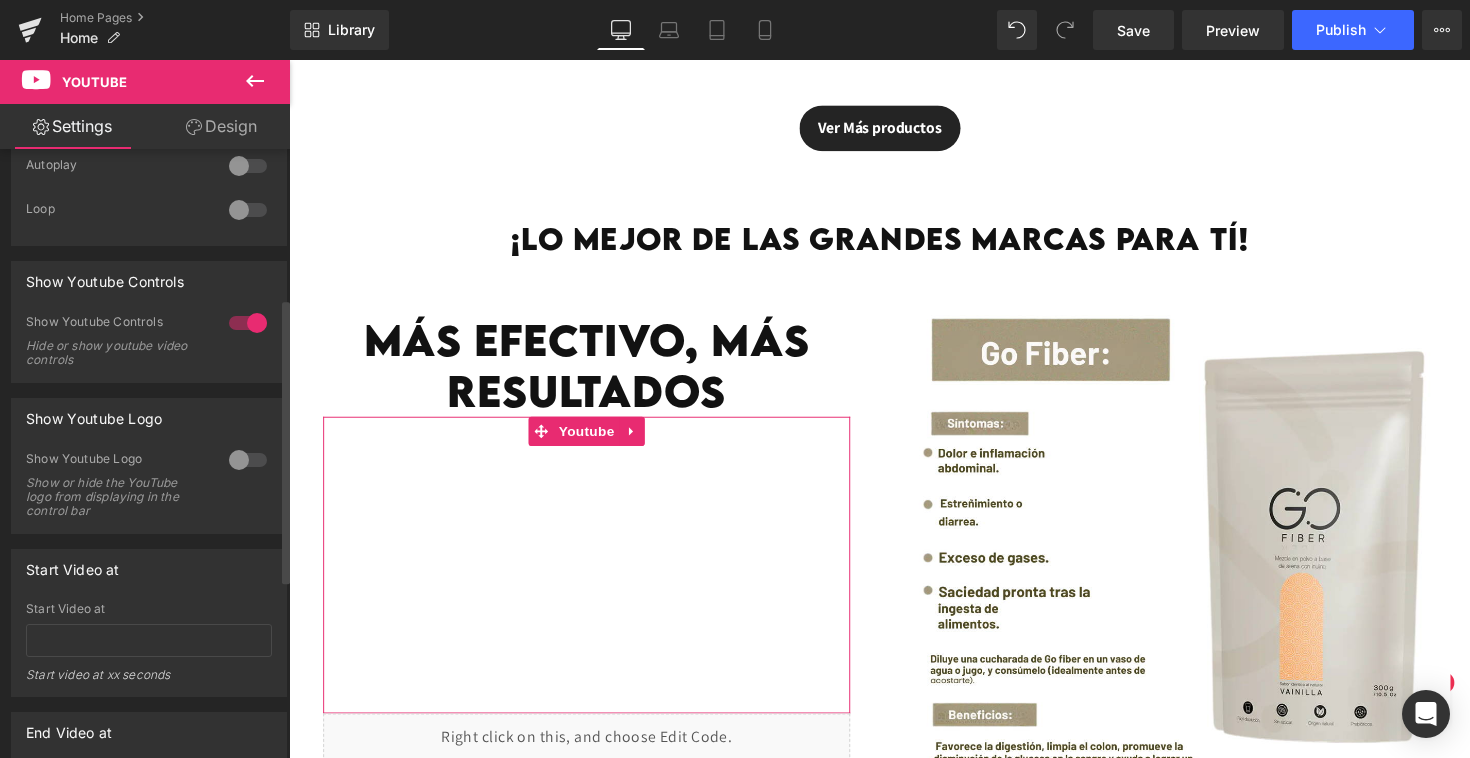 scroll, scrollTop: 367, scrollLeft: 0, axis: vertical 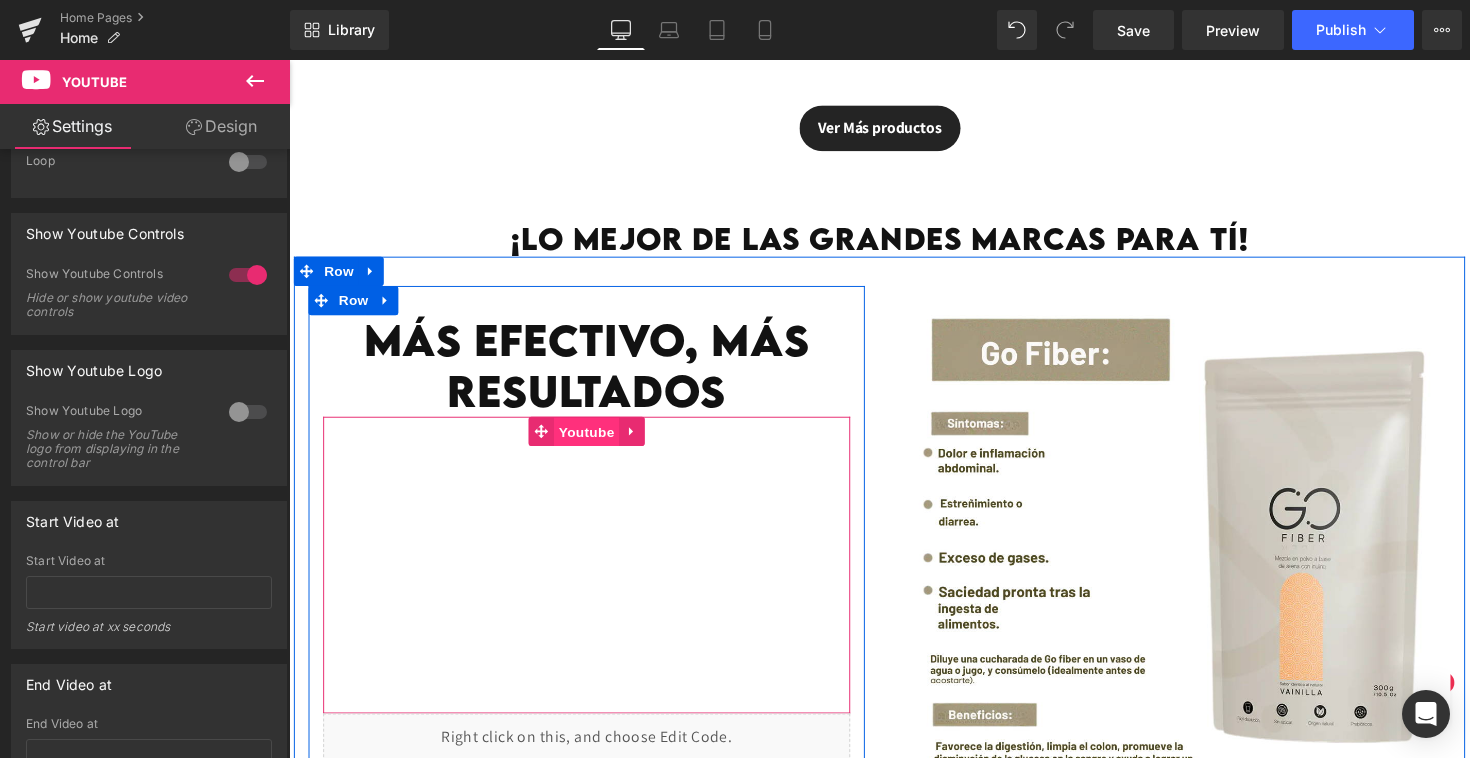 click on "Youtube" at bounding box center [593, 441] 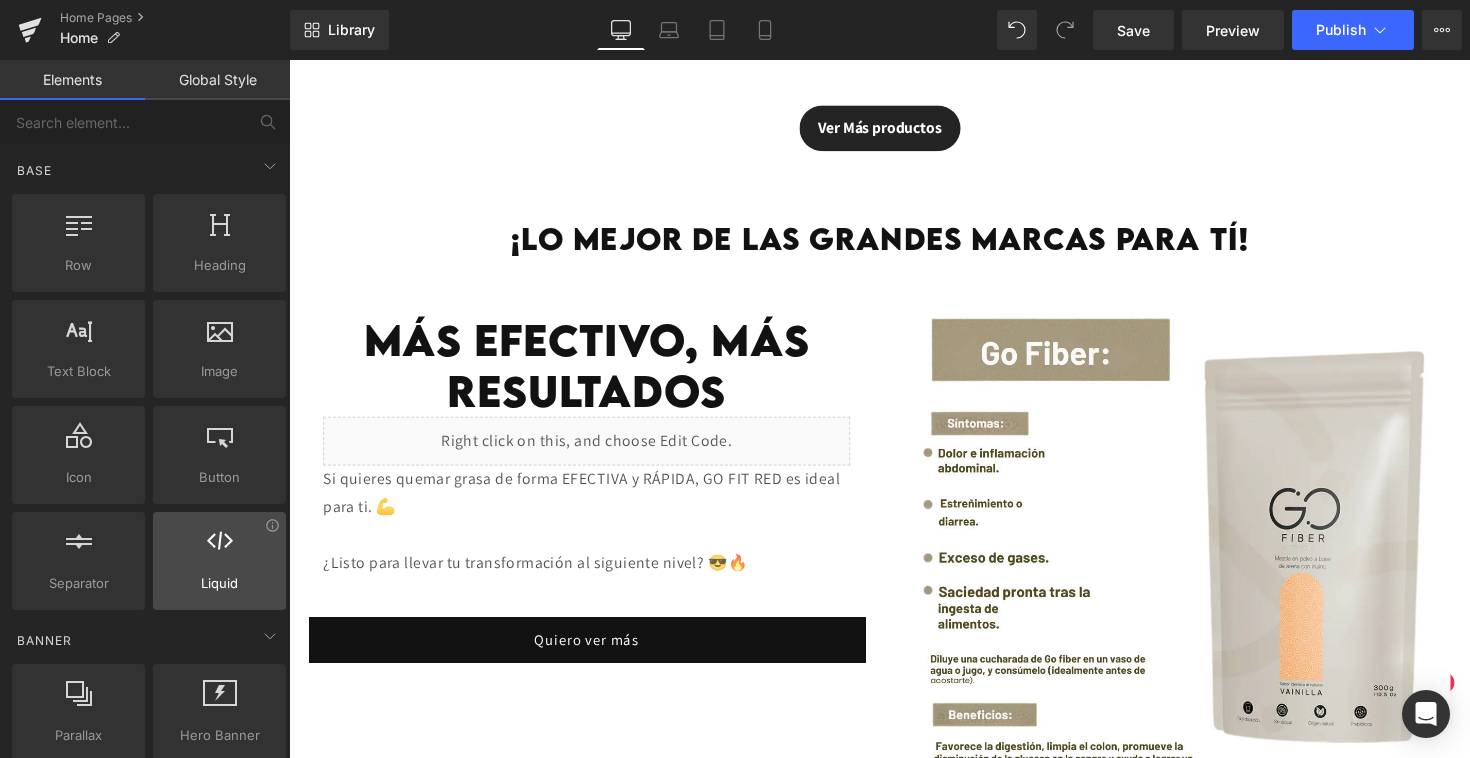 scroll, scrollTop: 145, scrollLeft: 0, axis: vertical 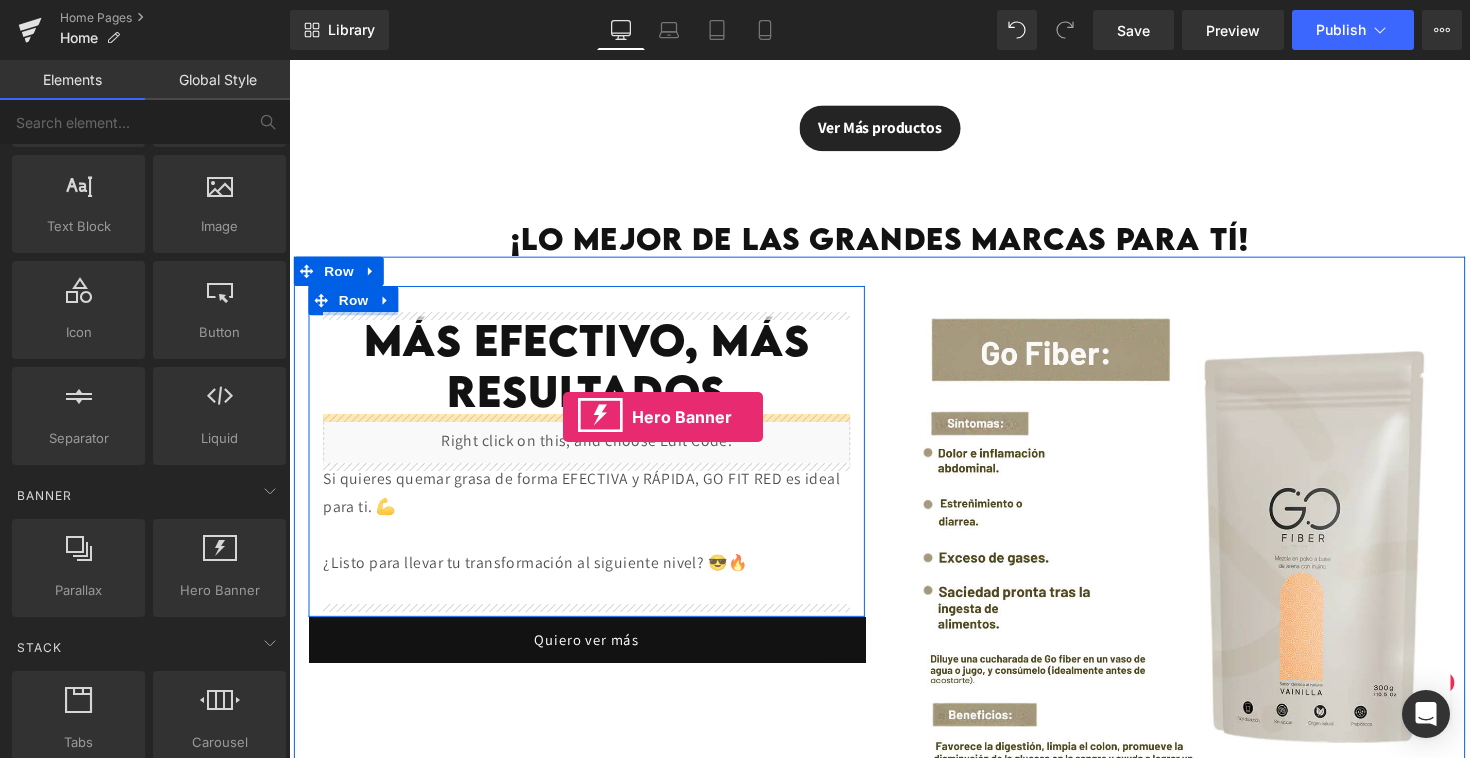 drag, startPoint x: 549, startPoint y: 588, endPoint x: 570, endPoint y: 426, distance: 163.35544 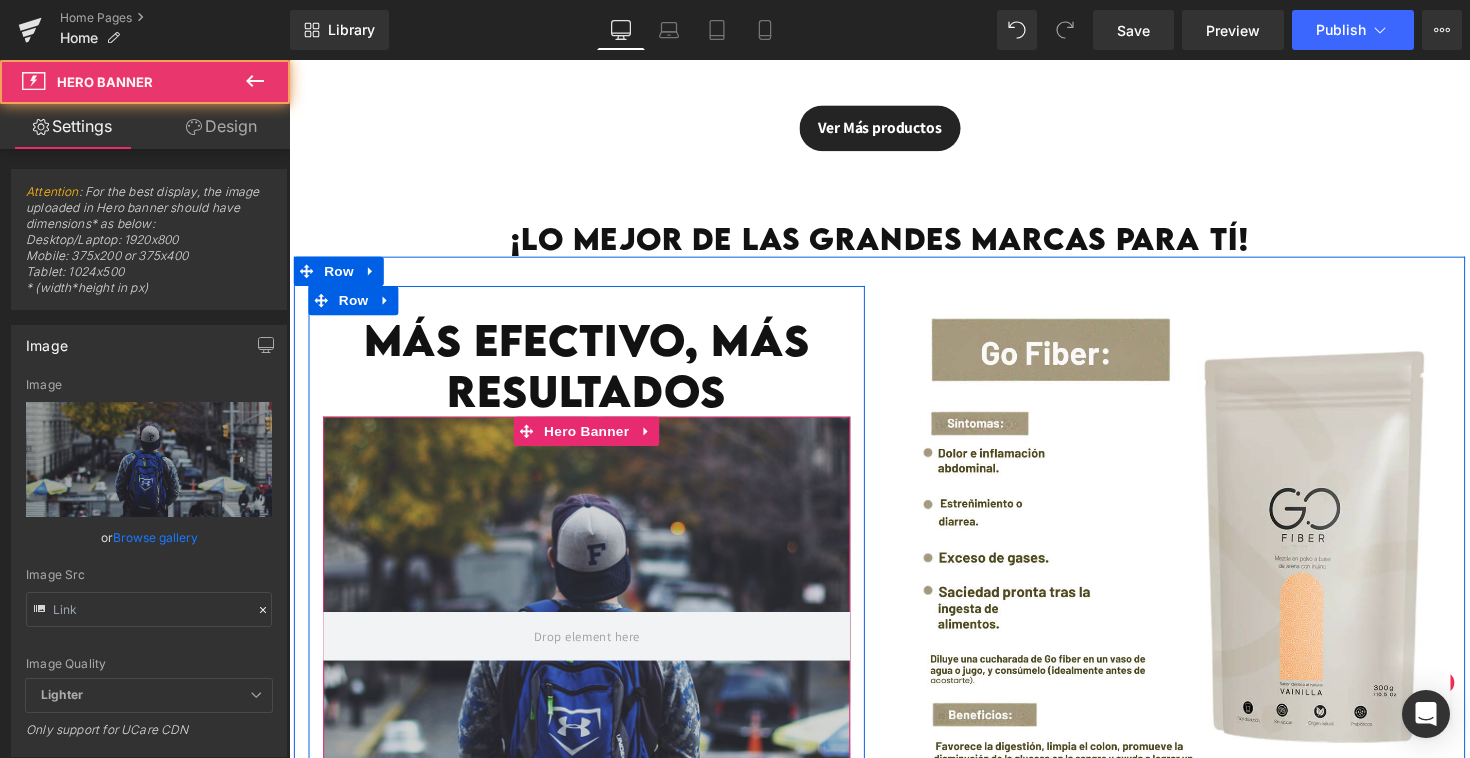 click at bounding box center [594, 650] 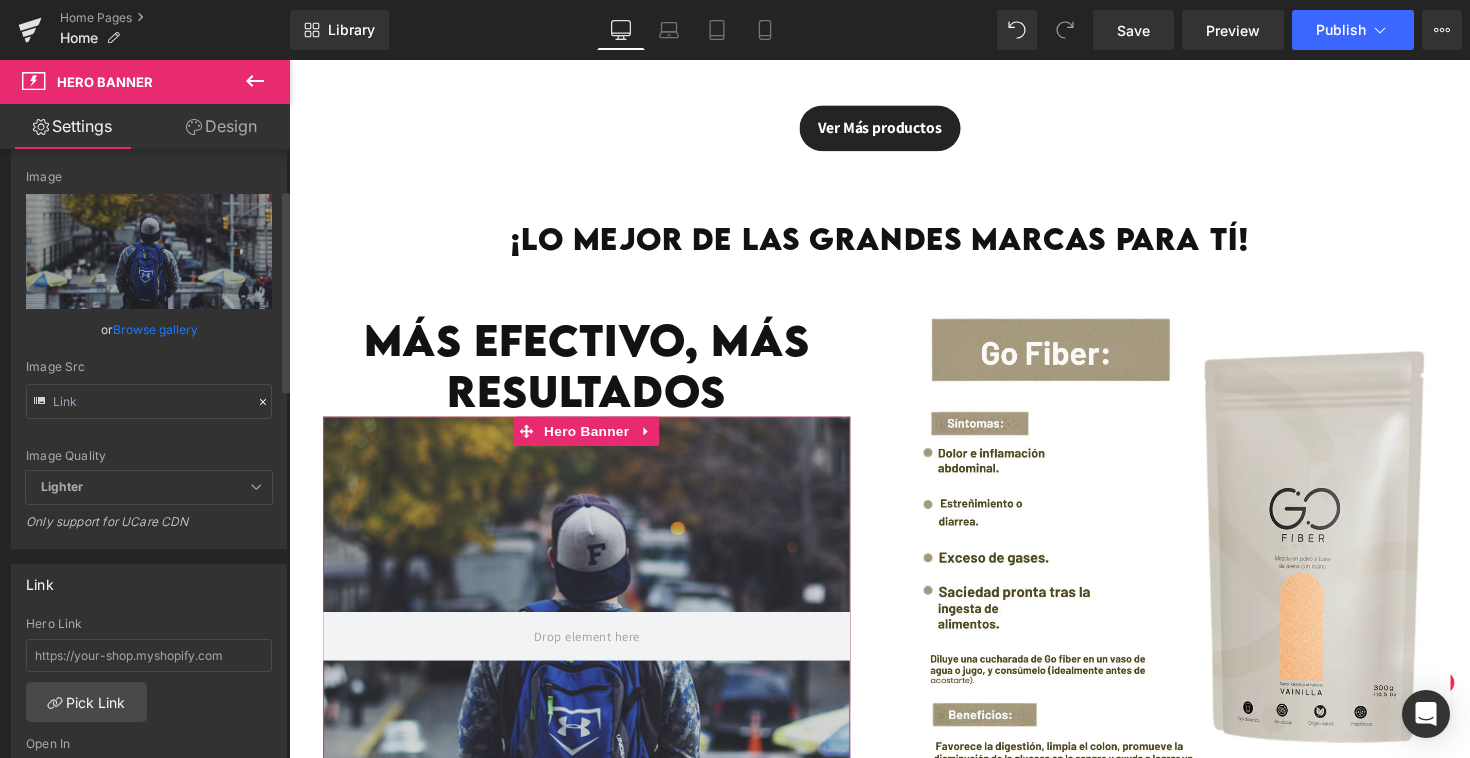 scroll, scrollTop: 121, scrollLeft: 0, axis: vertical 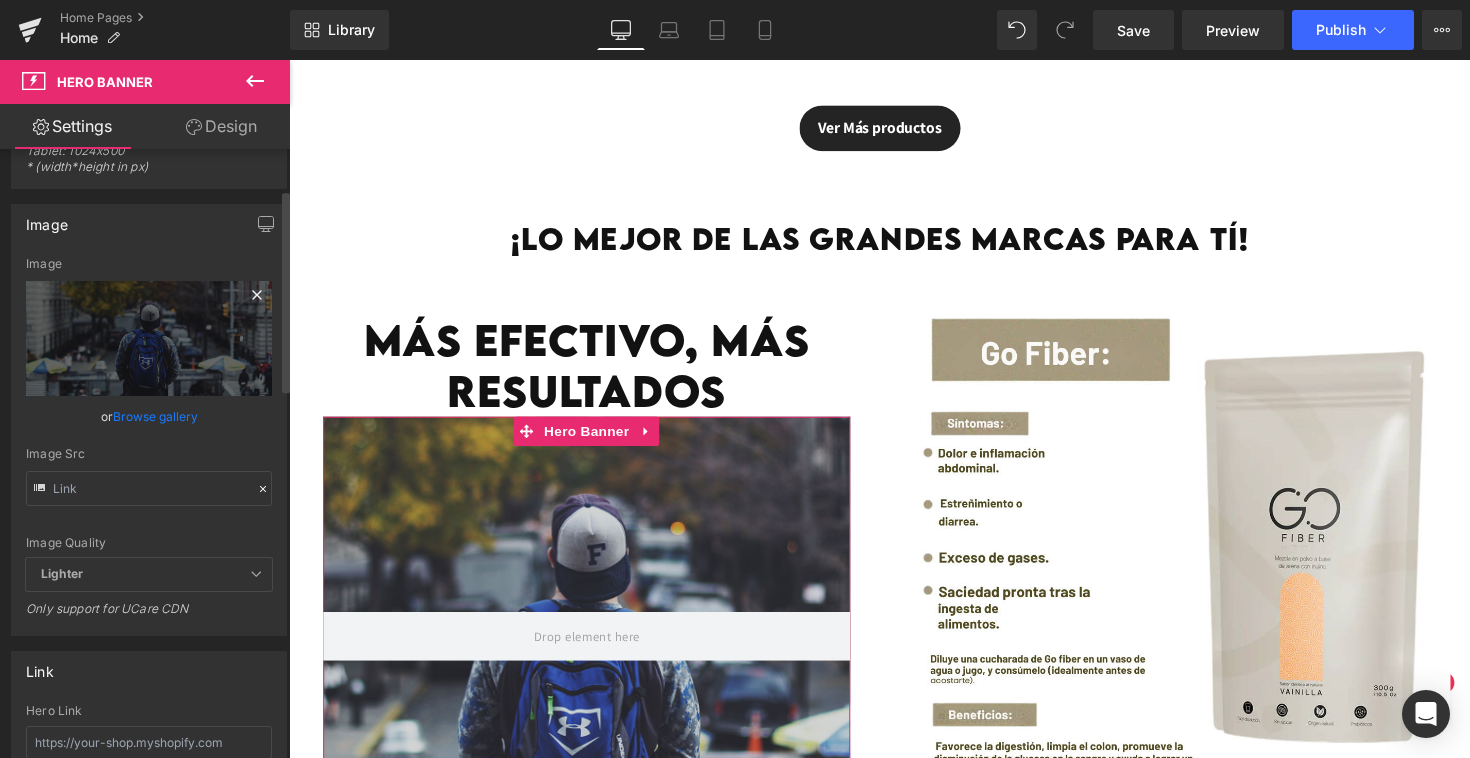 click 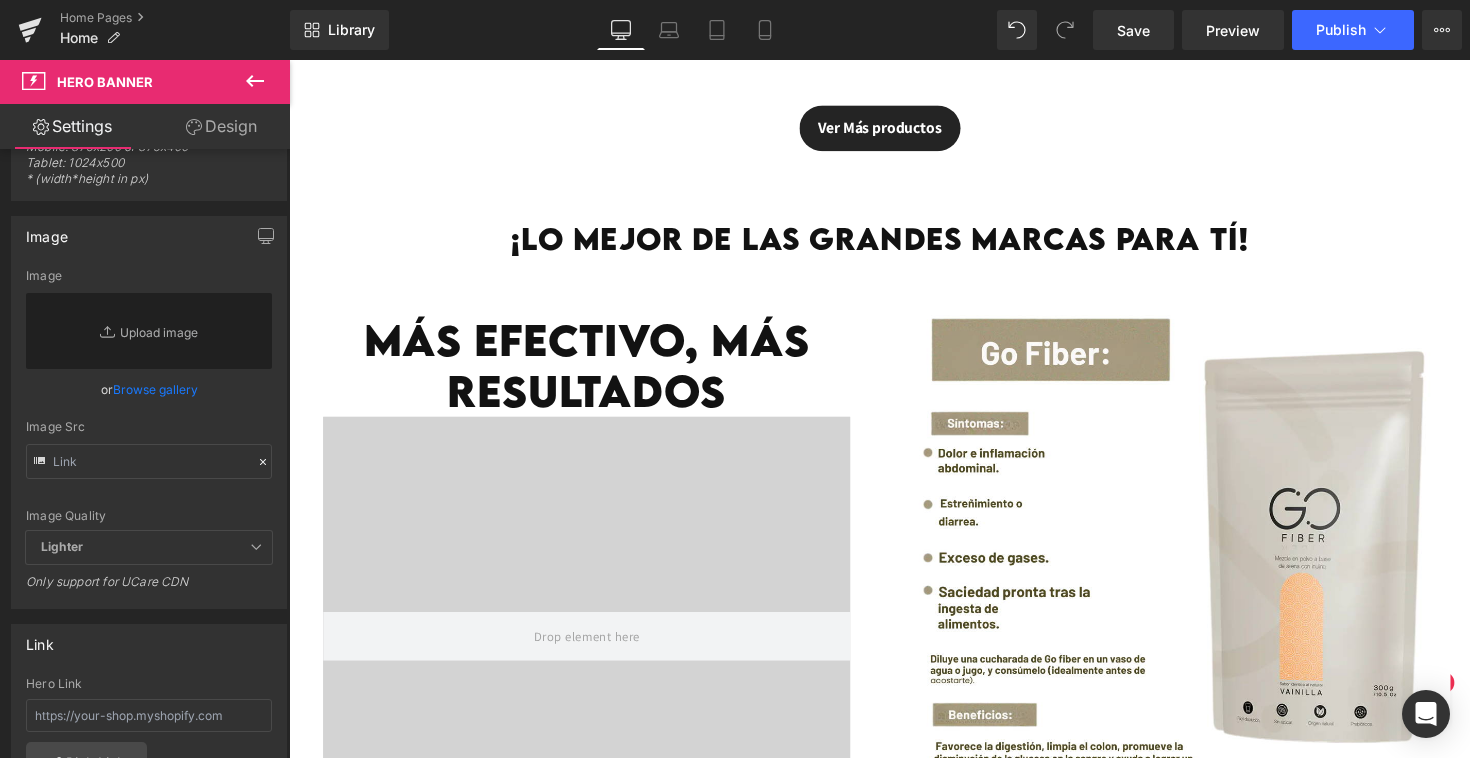 scroll, scrollTop: 92, scrollLeft: 0, axis: vertical 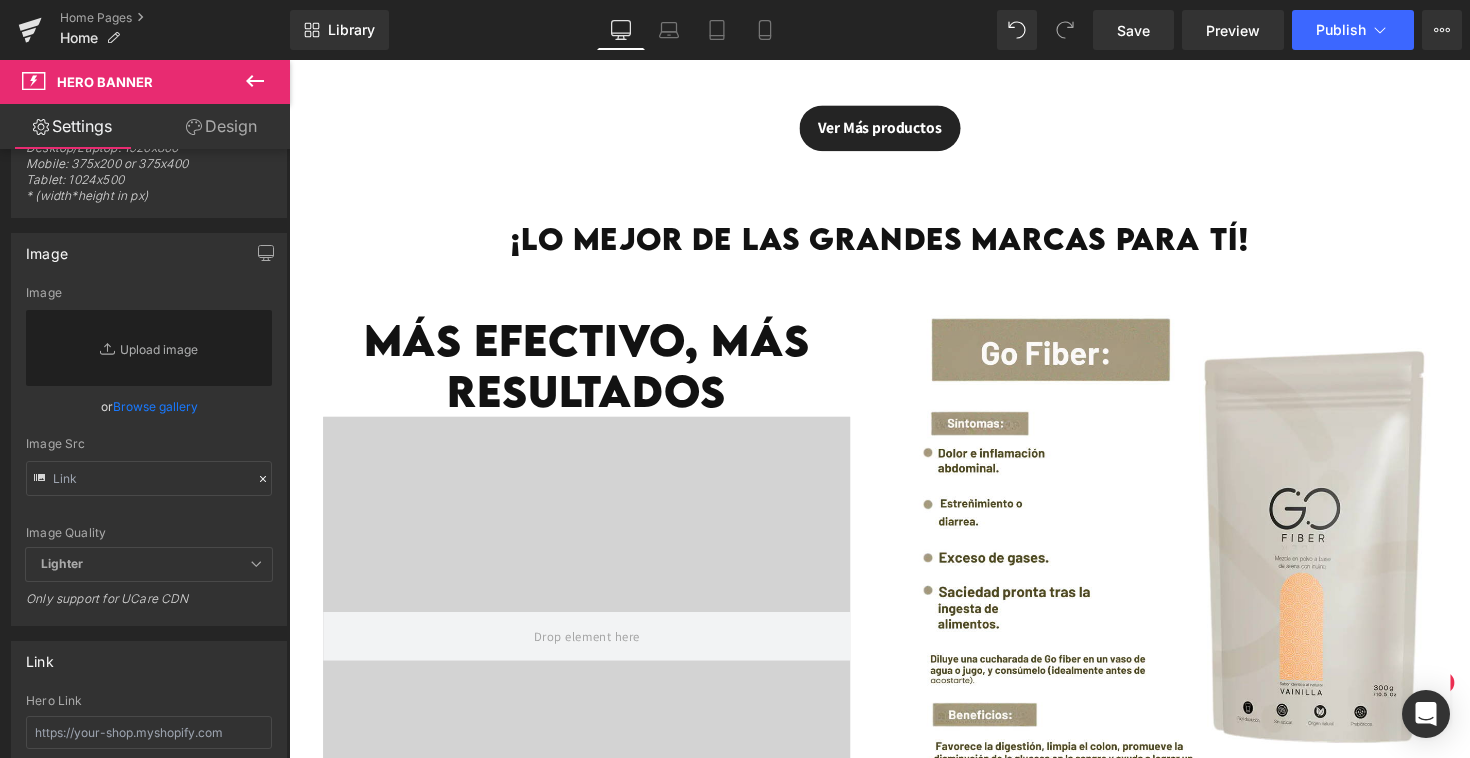 click on "Ir directamente al contenido
Tu carrito esta vacío
Seguir comprando
¿Tienes una cuenta?
Inicia sesión  para finalizar tus compras con mayor rapidez.
Tu carrito
Cargando...
Instrucciones especiales del pedido
Instrucciones especiales del pedido
Subtotal
$0,00 COP
Los impuestos y  gastos de envío" at bounding box center [894, 503] 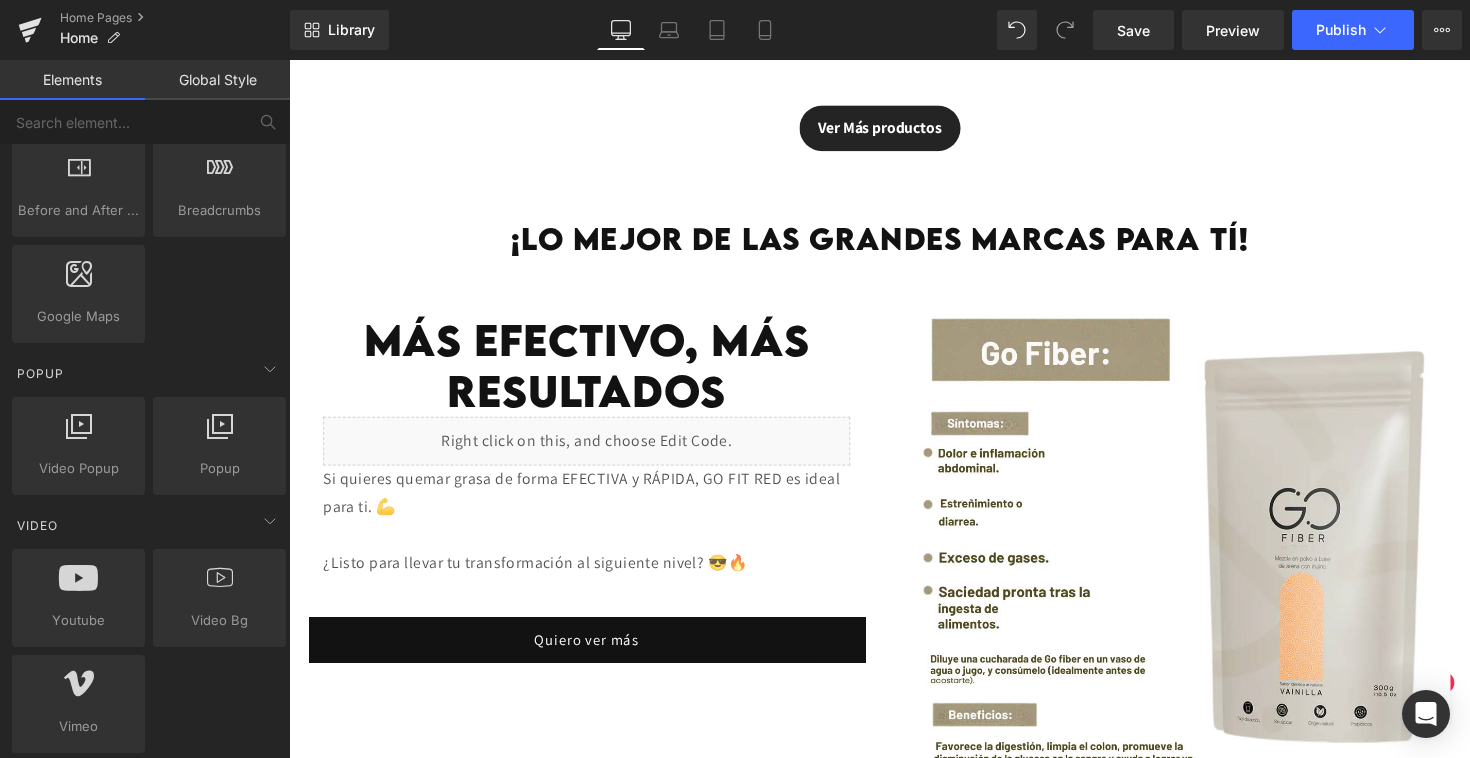 scroll, scrollTop: 1235, scrollLeft: 0, axis: vertical 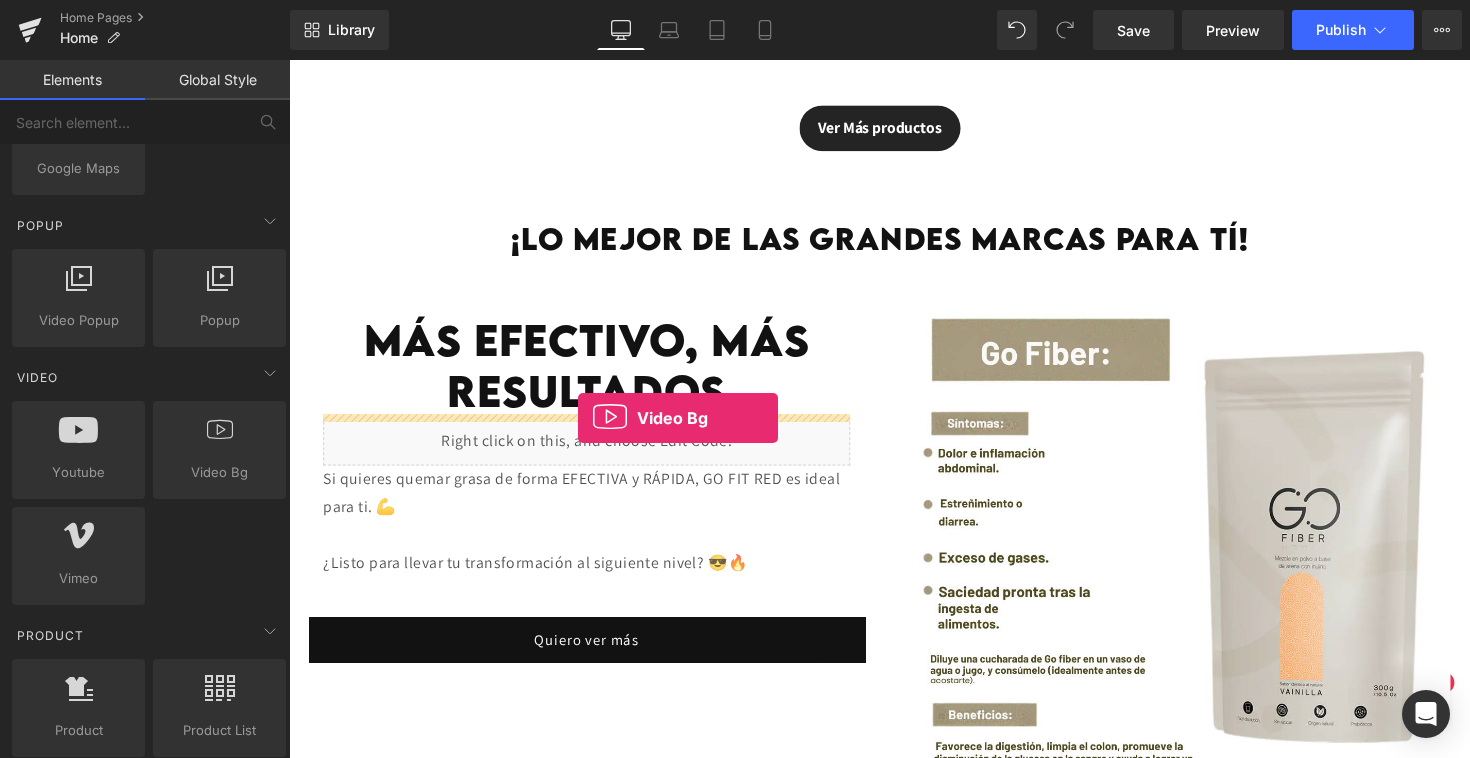 drag, startPoint x: 513, startPoint y: 508, endPoint x: 585, endPoint y: 427, distance: 108.37435 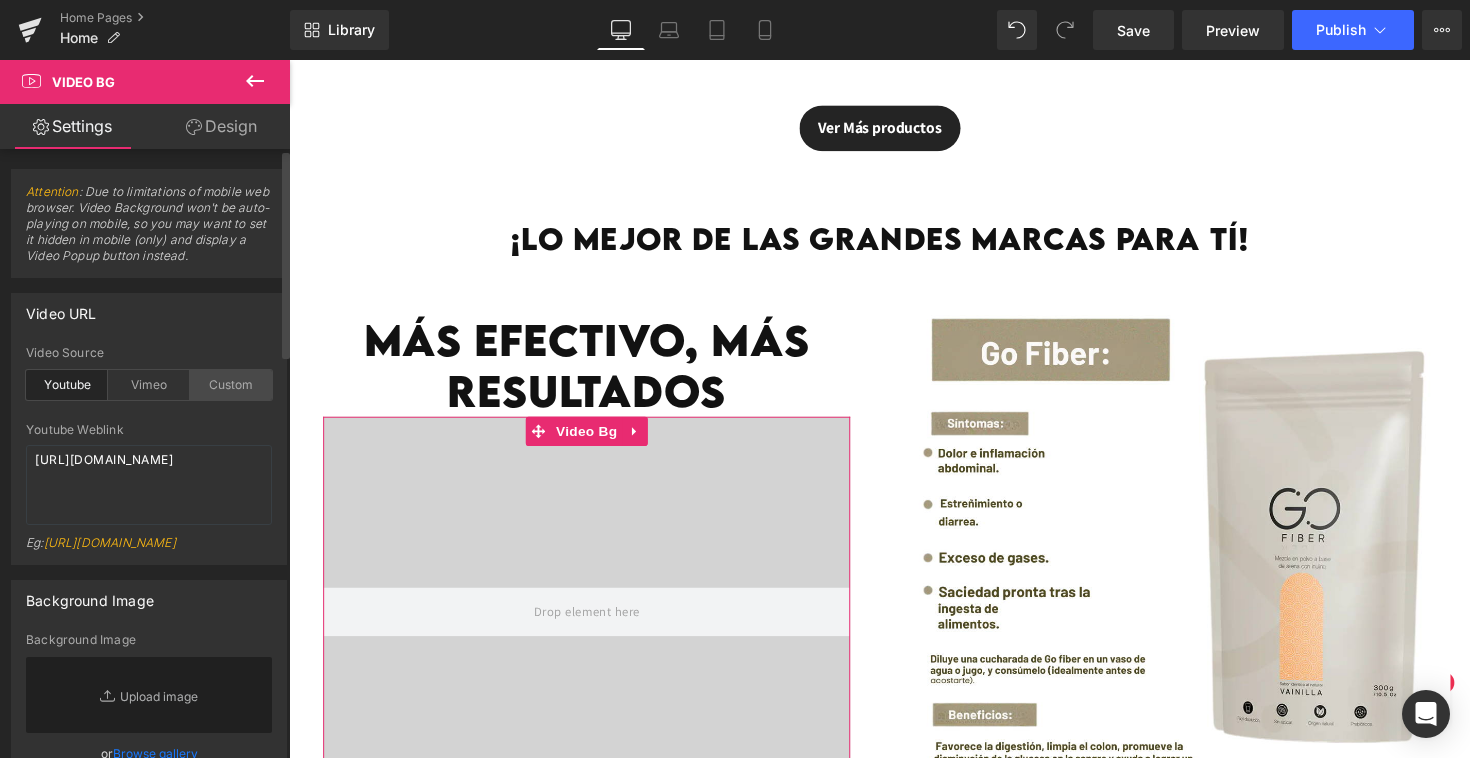 click on "Custom" at bounding box center [231, 385] 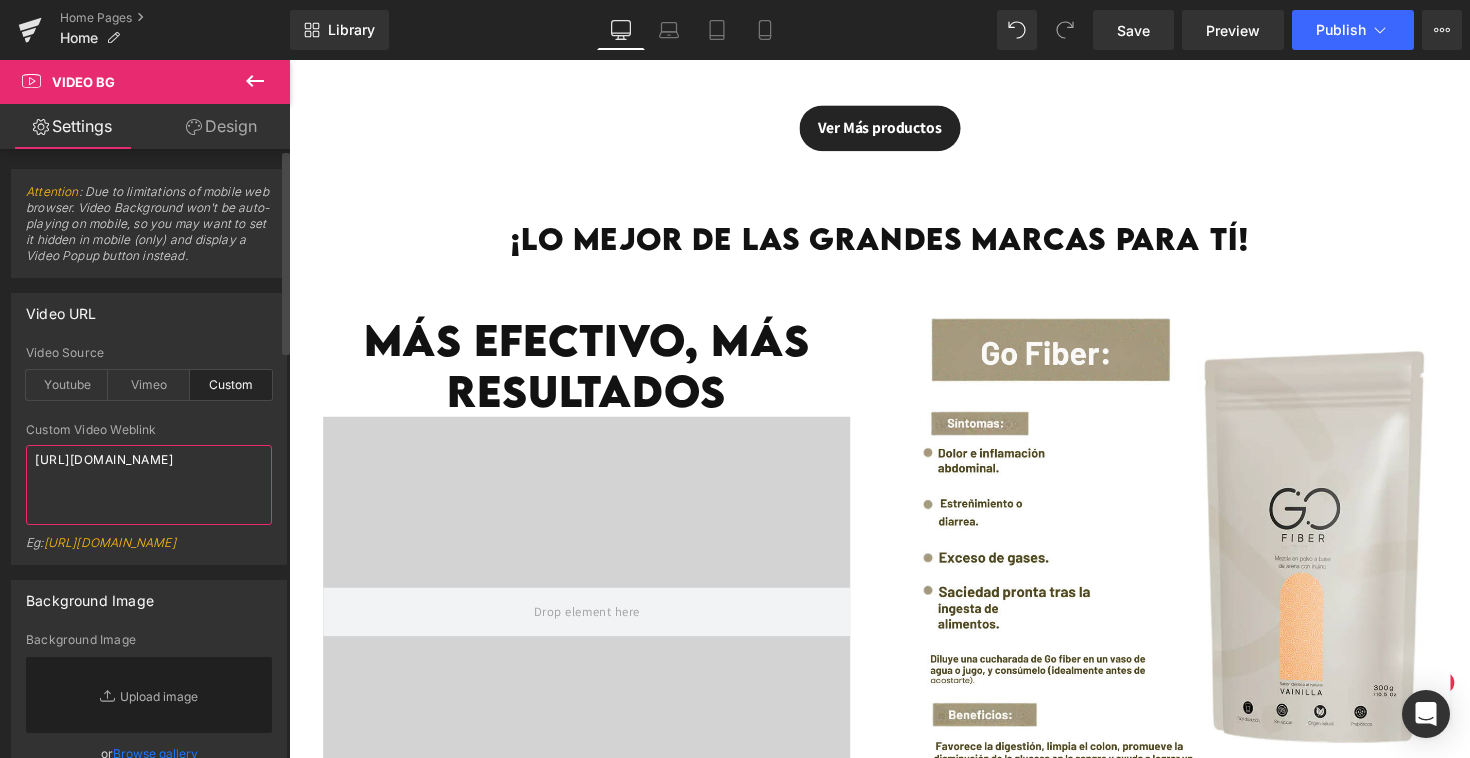 drag, startPoint x: 200, startPoint y: 500, endPoint x: 0, endPoint y: 442, distance: 208.24025 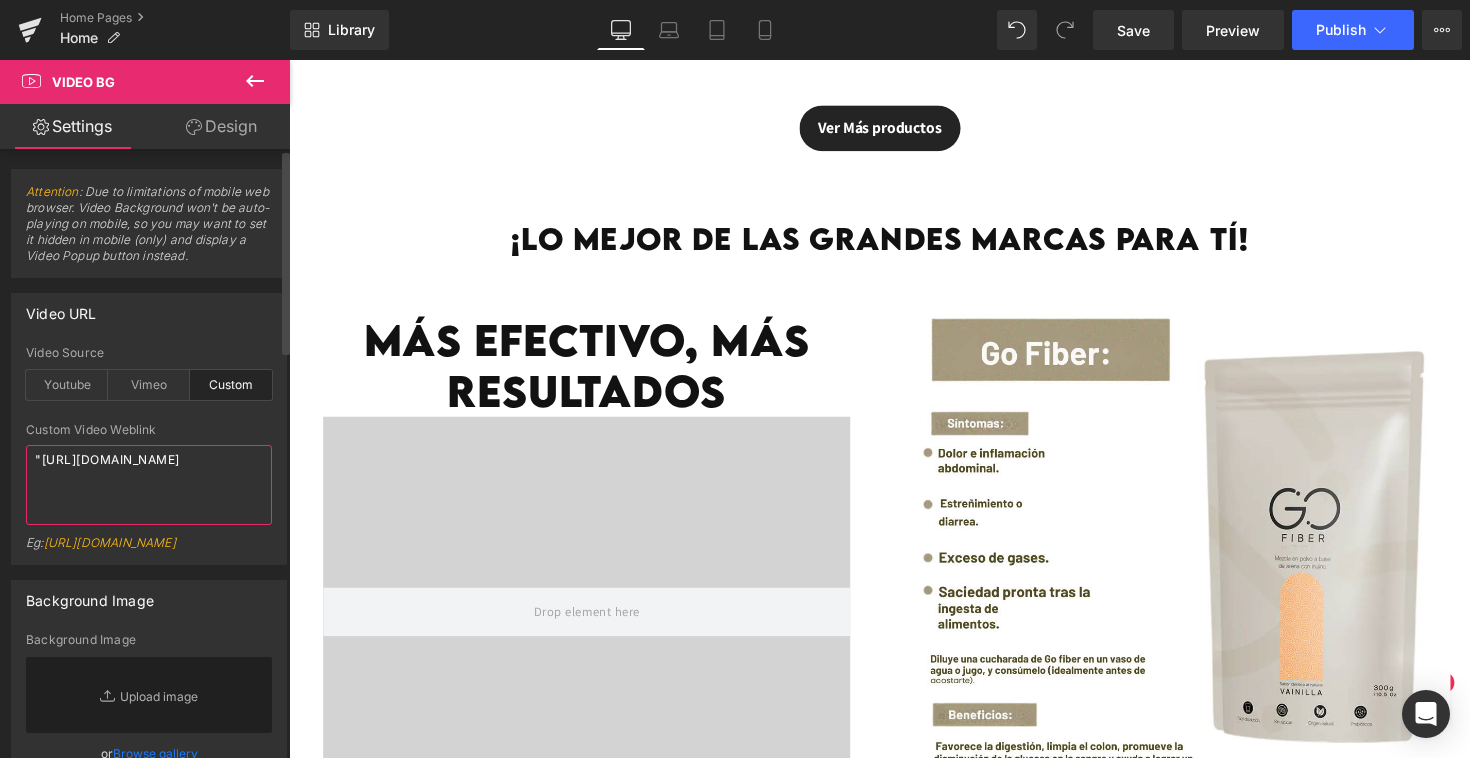 click on ""[URL][DOMAIN_NAME]" at bounding box center [149, 485] 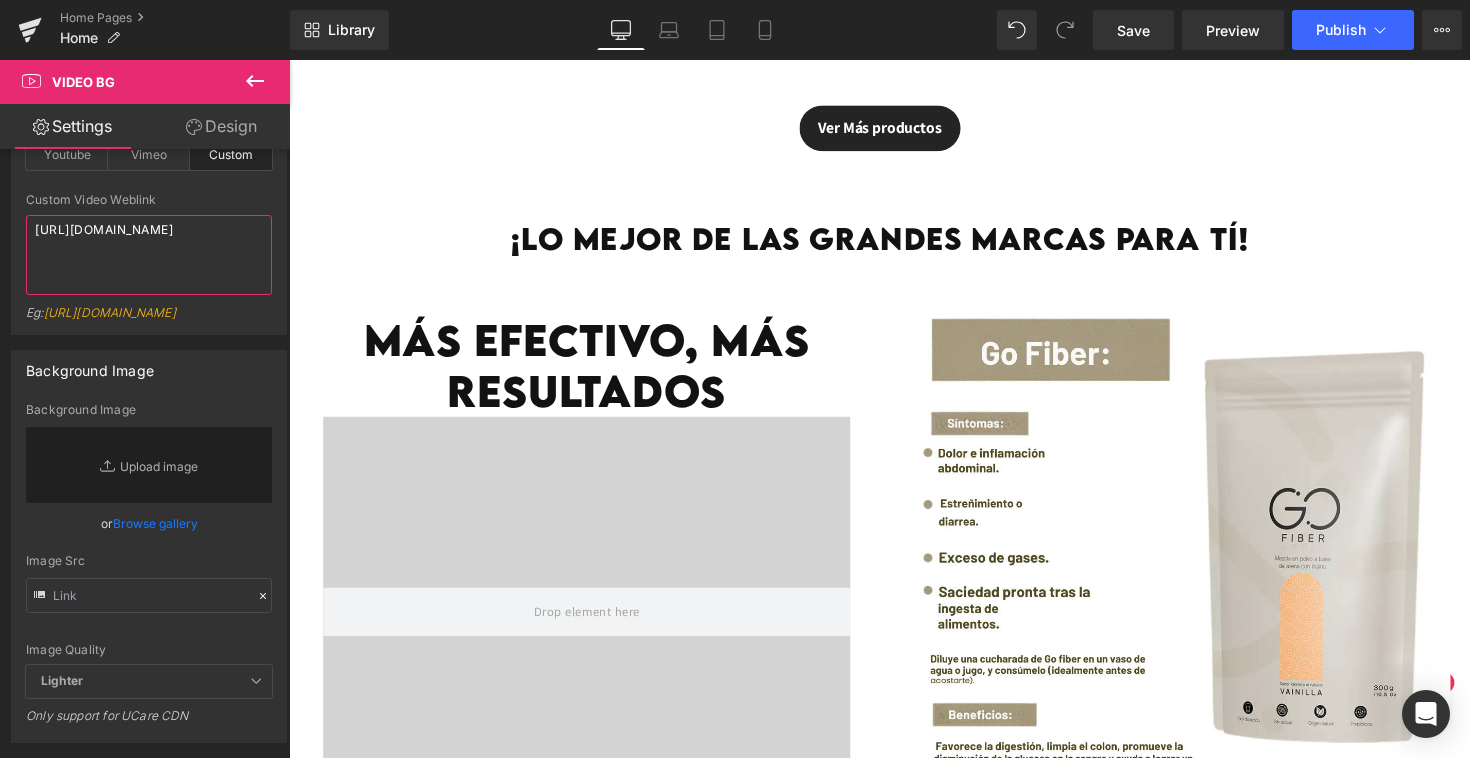 scroll, scrollTop: 368, scrollLeft: 0, axis: vertical 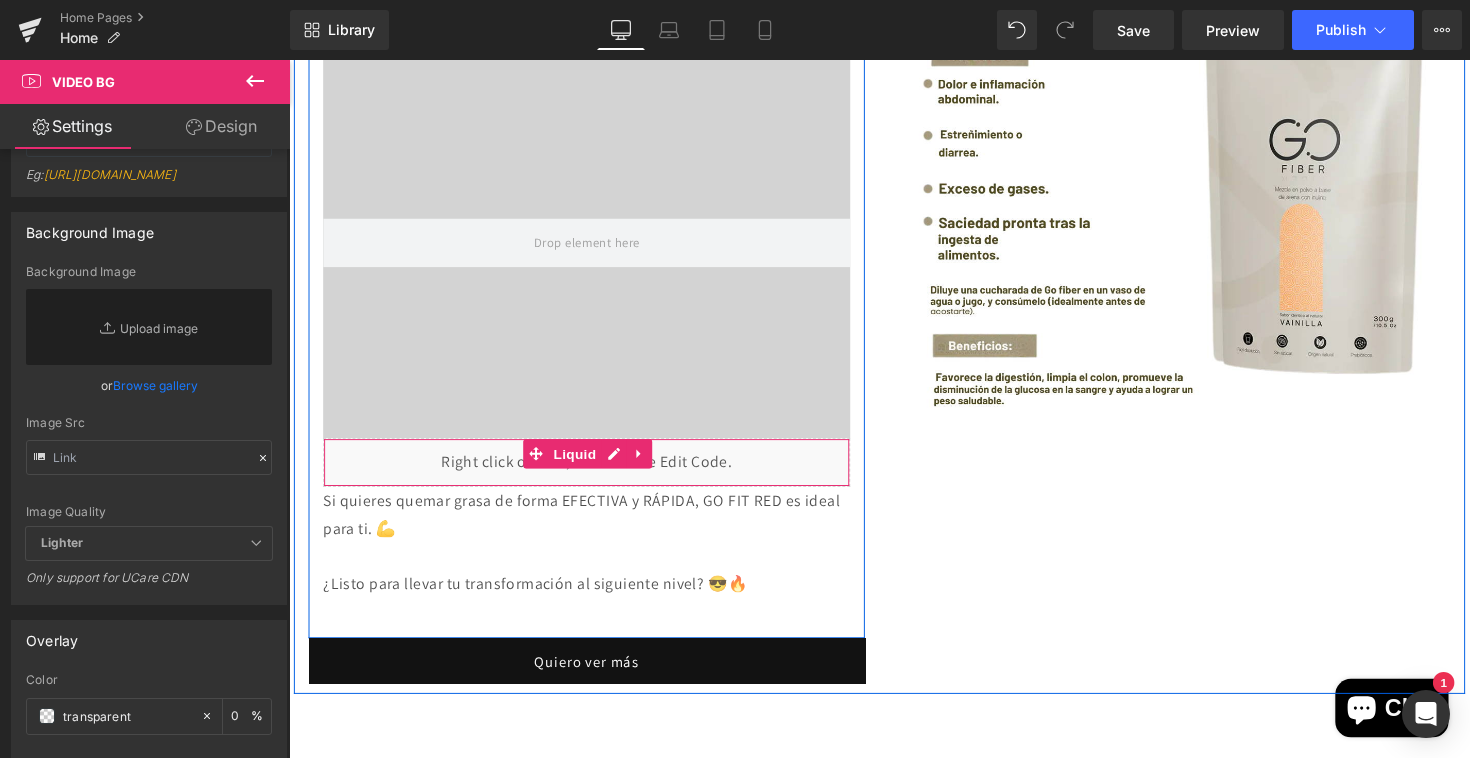 click on "Liquid" at bounding box center (594, 472) 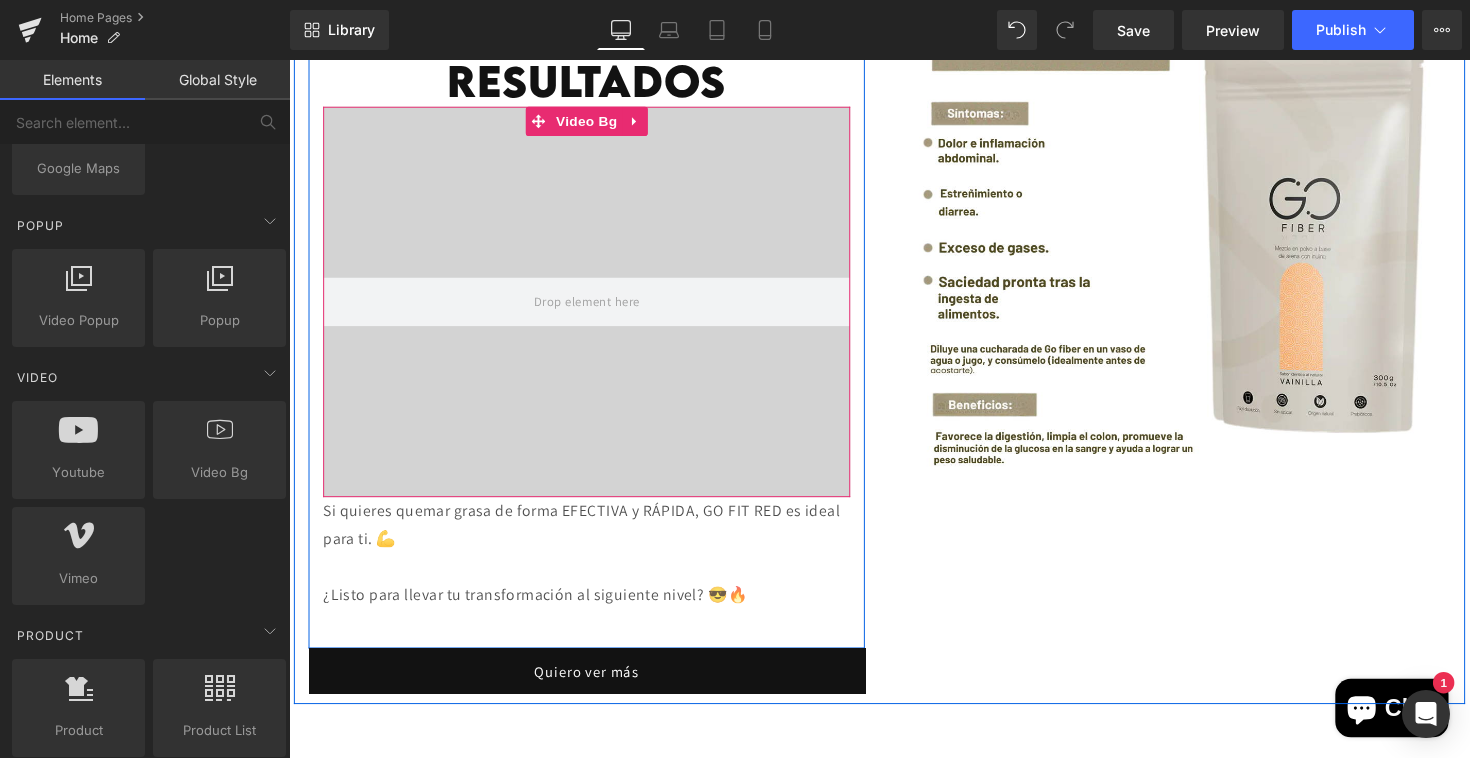 scroll, scrollTop: 2691, scrollLeft: 0, axis: vertical 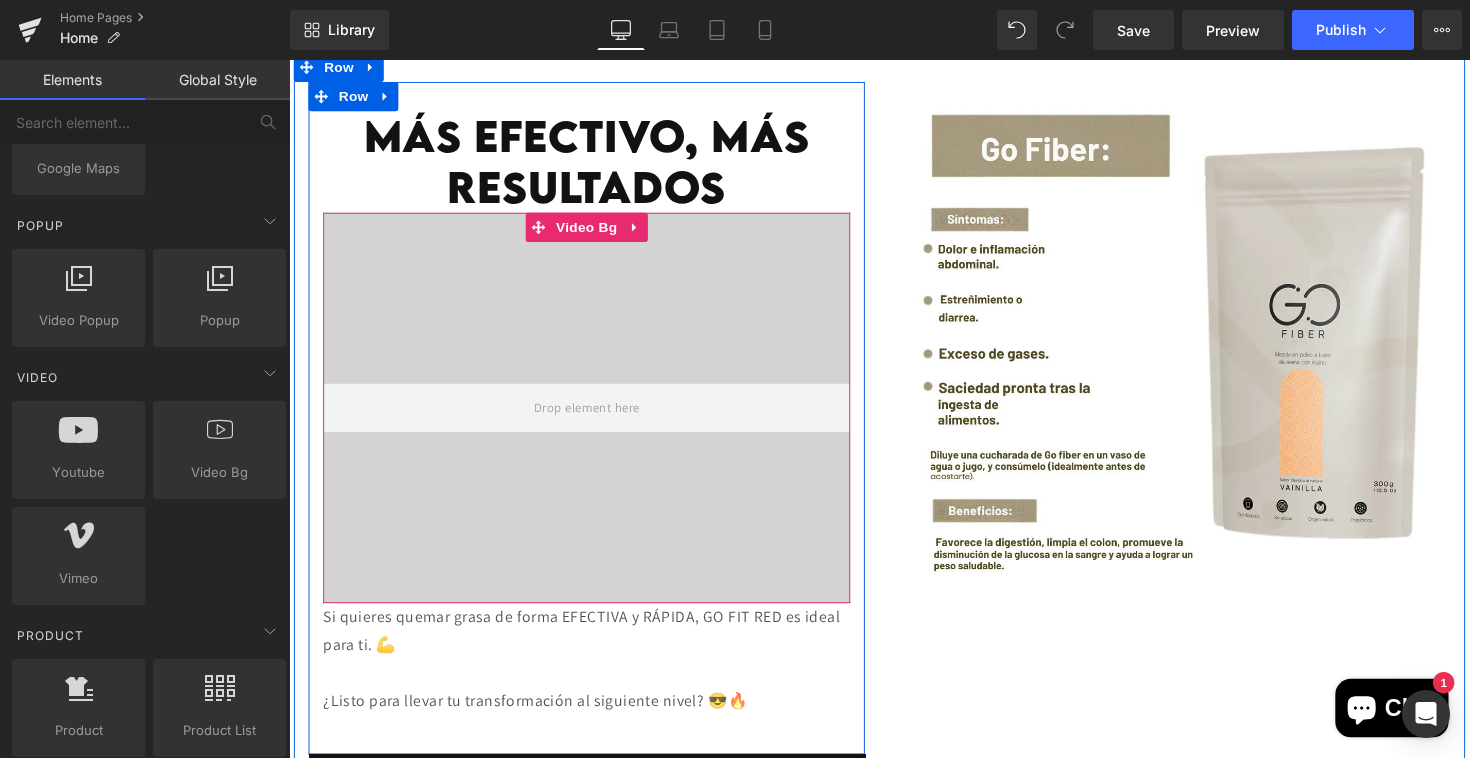 click at bounding box center (593, 395) 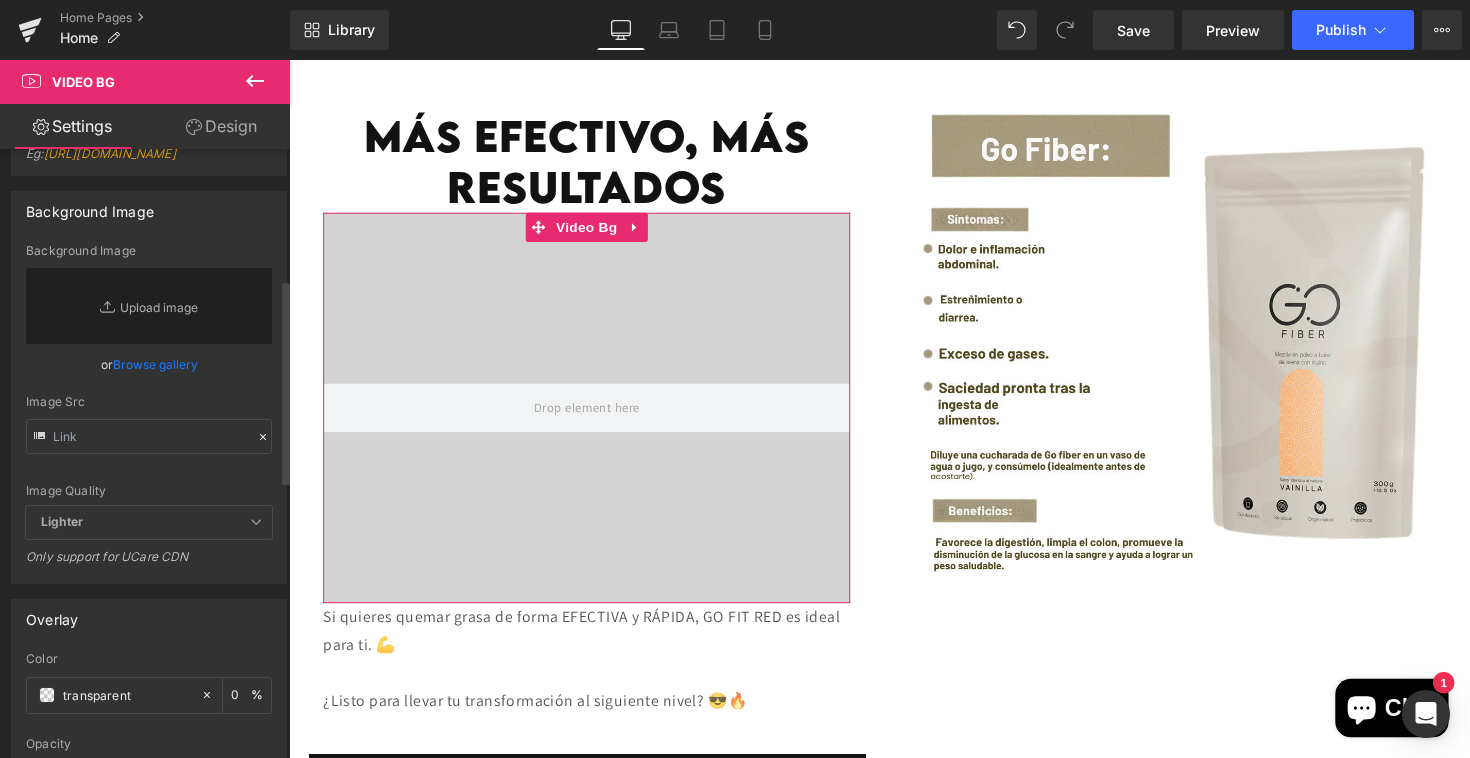 scroll, scrollTop: 541, scrollLeft: 0, axis: vertical 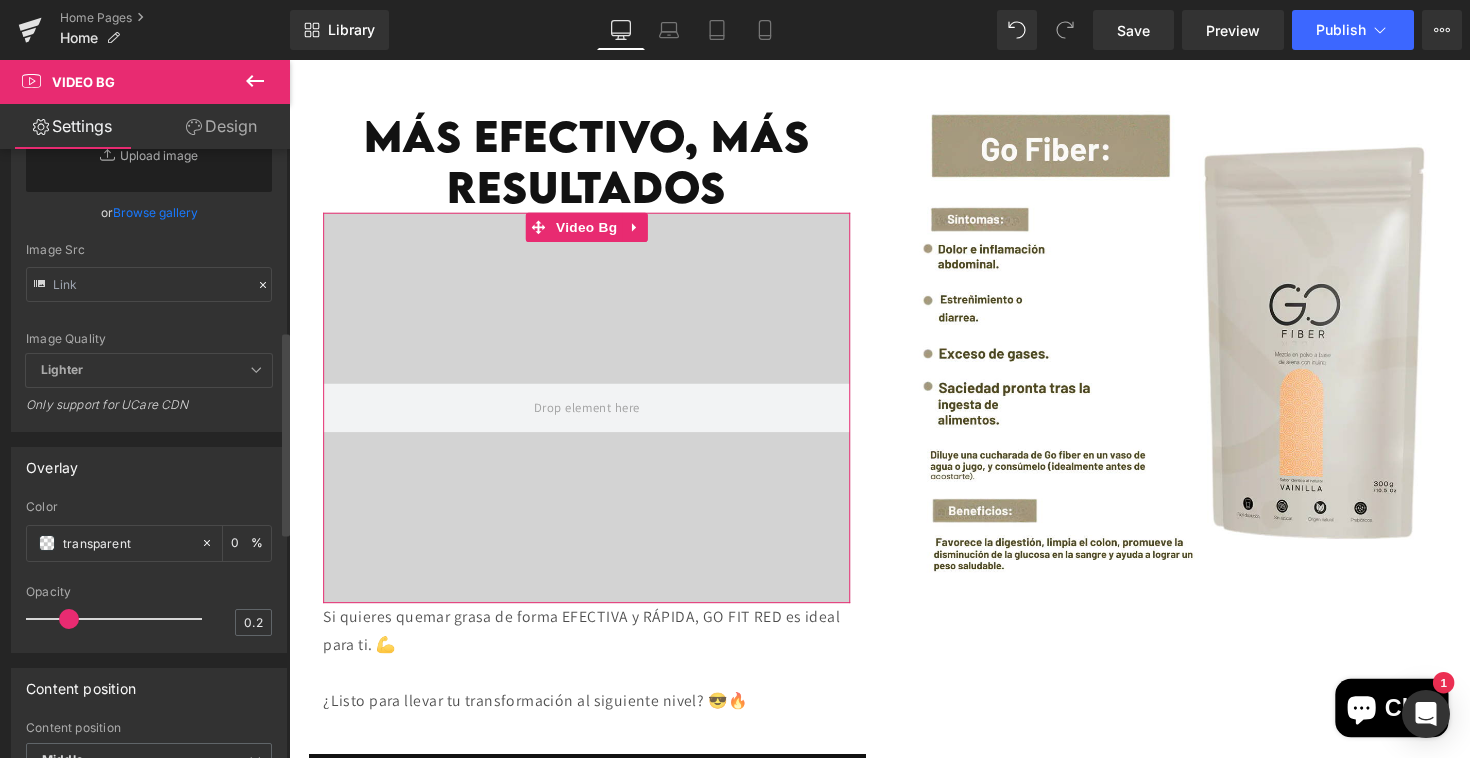 click on "Image Quality Lighter Lightest
Lighter
Lighter Lightest Only support for UCare CDN" at bounding box center (149, 223) 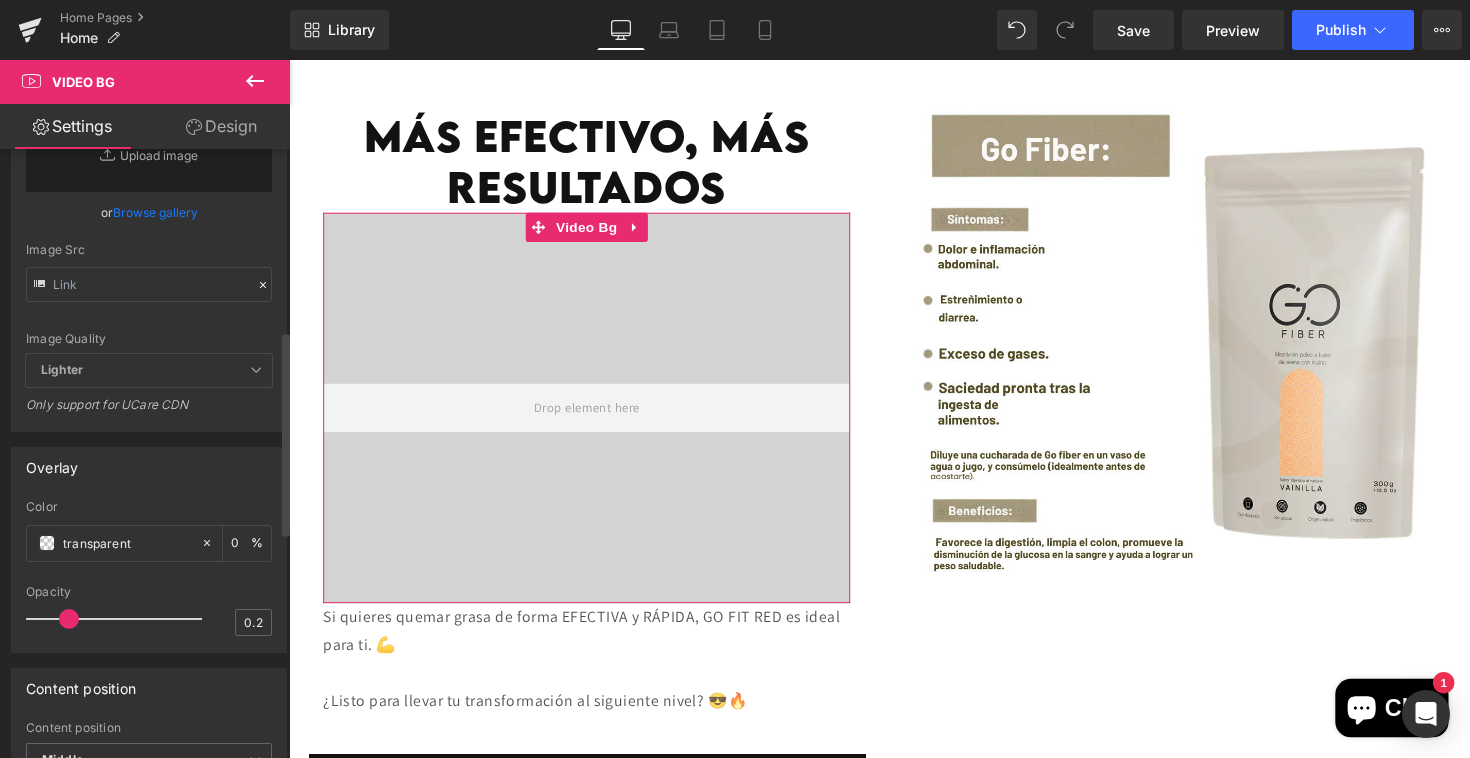 click on "Lighter" at bounding box center (149, 370) 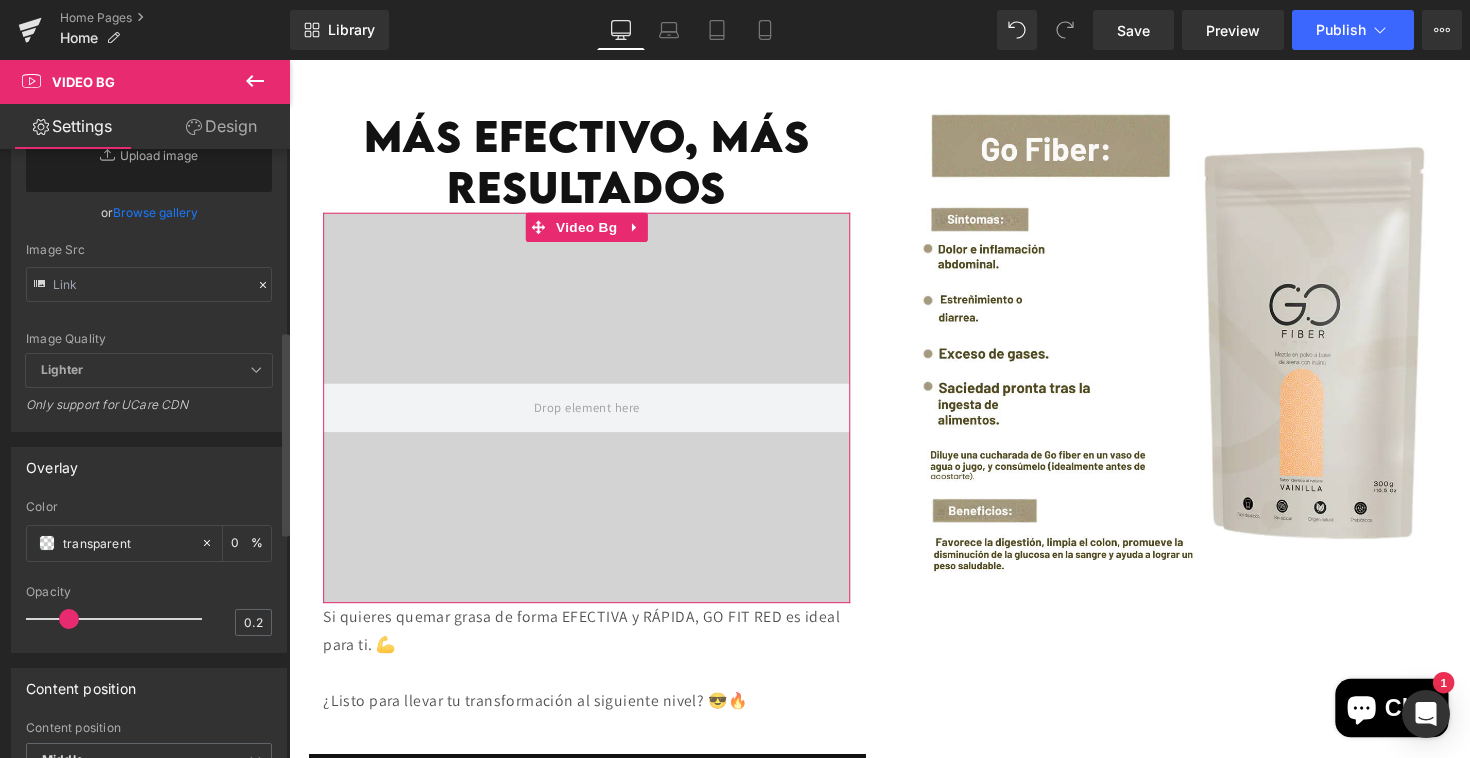 click on "Lighter" at bounding box center [149, 370] 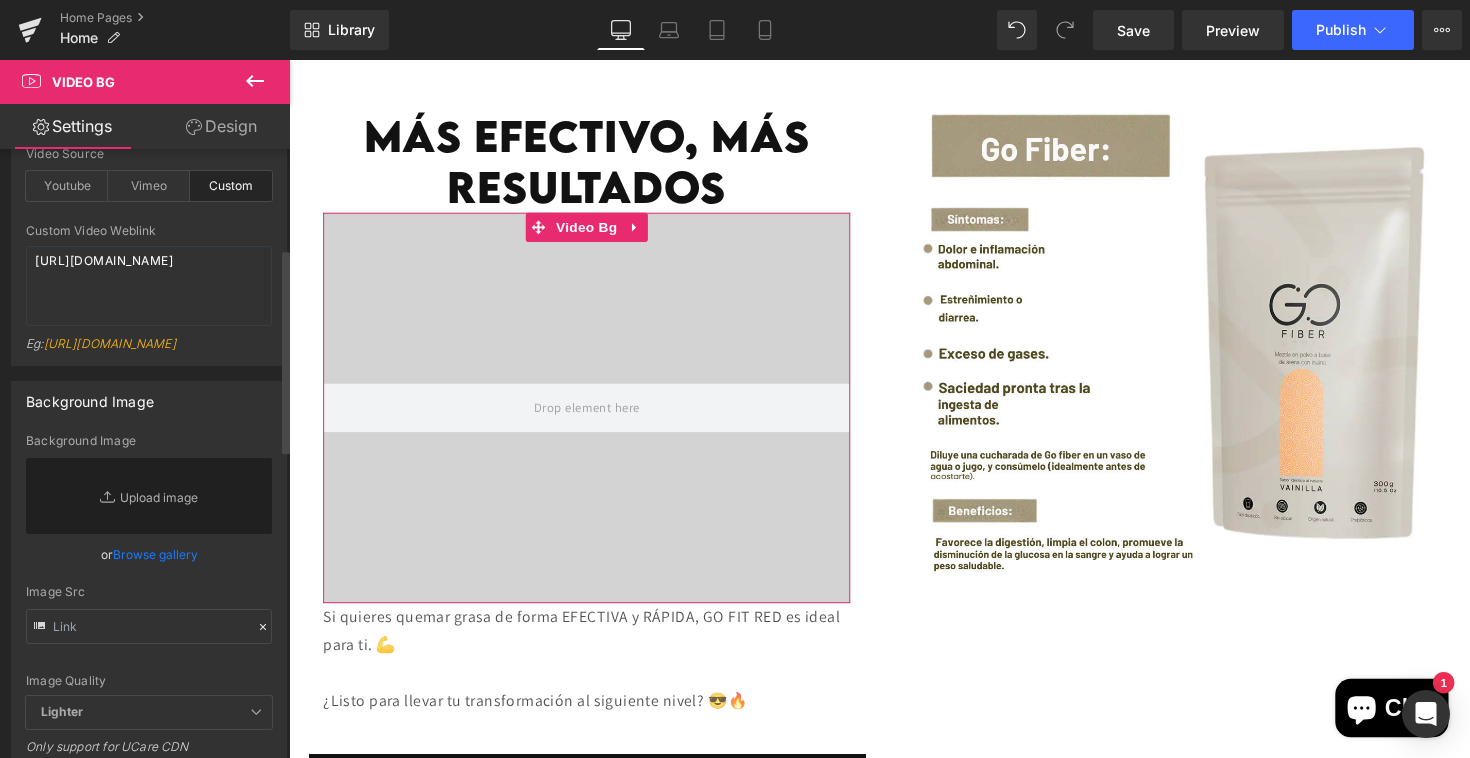 scroll, scrollTop: 130, scrollLeft: 0, axis: vertical 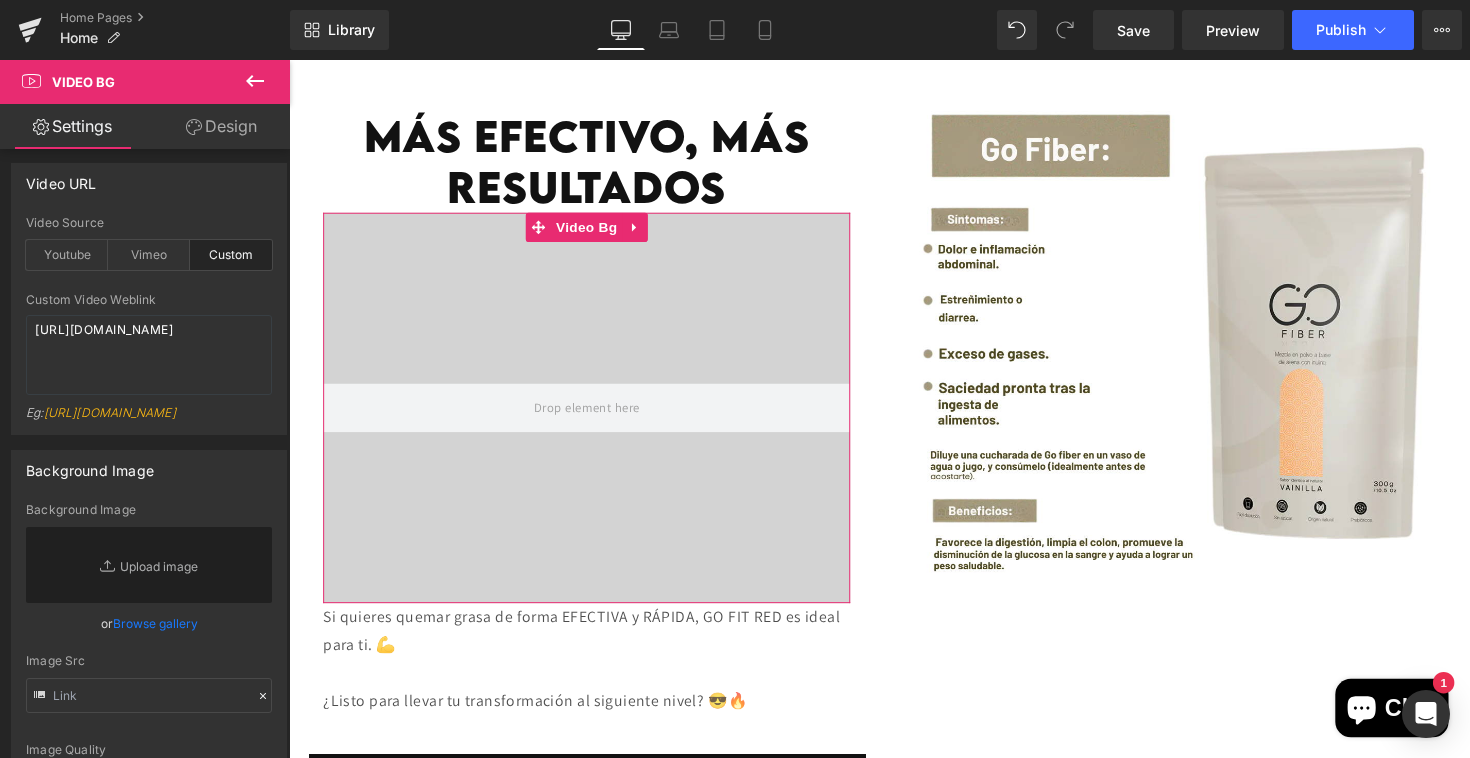 click on "Design" at bounding box center (221, 126) 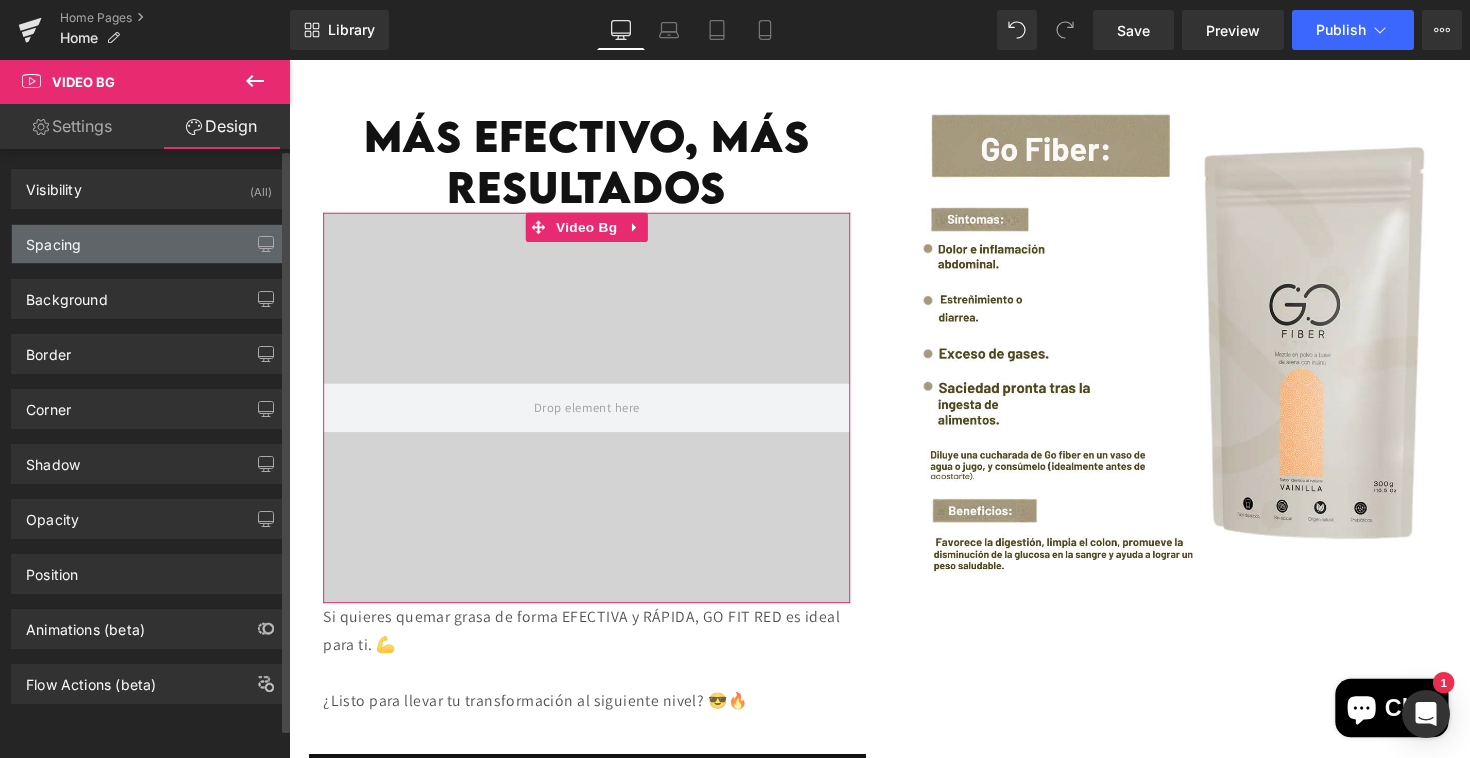 click on "Spacing" at bounding box center (149, 244) 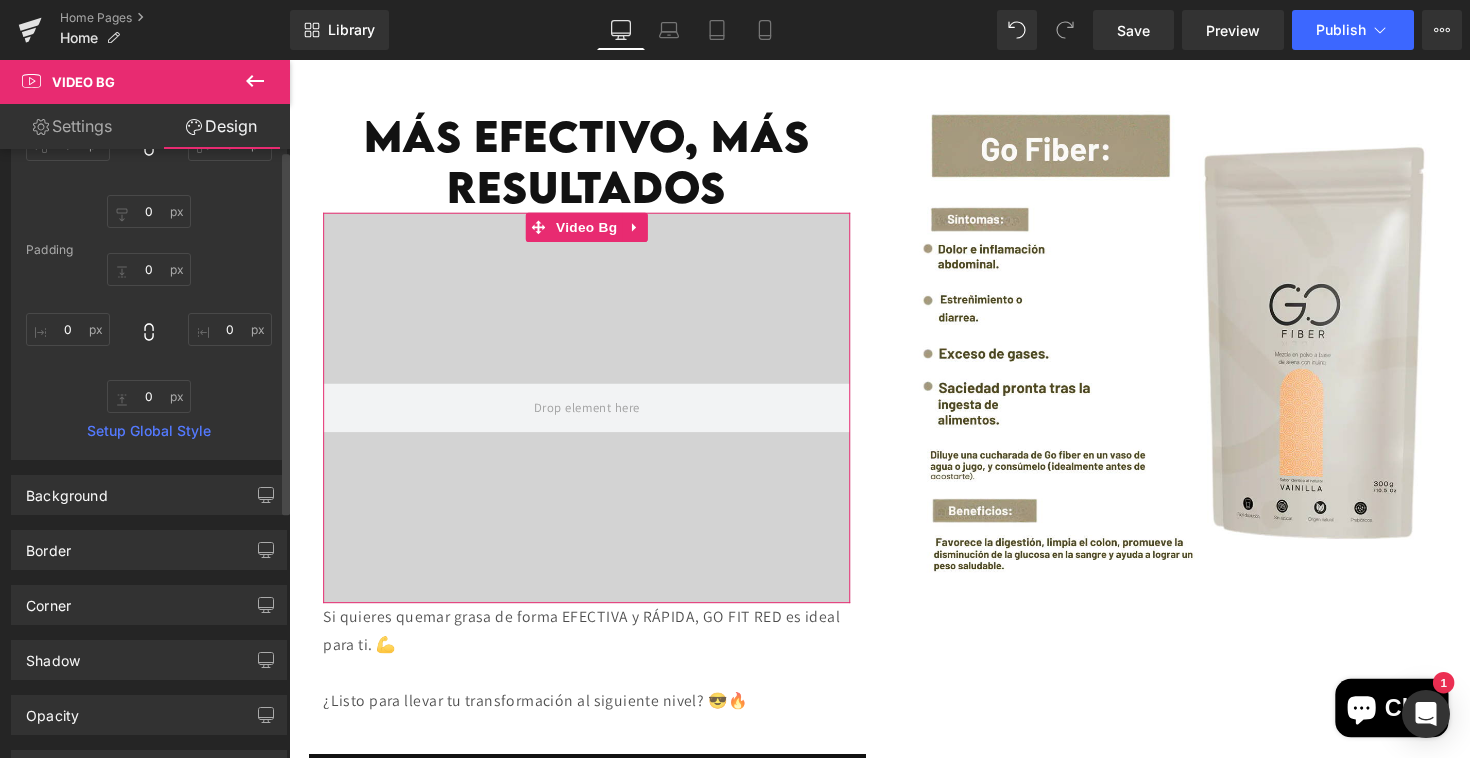 scroll, scrollTop: 0, scrollLeft: 0, axis: both 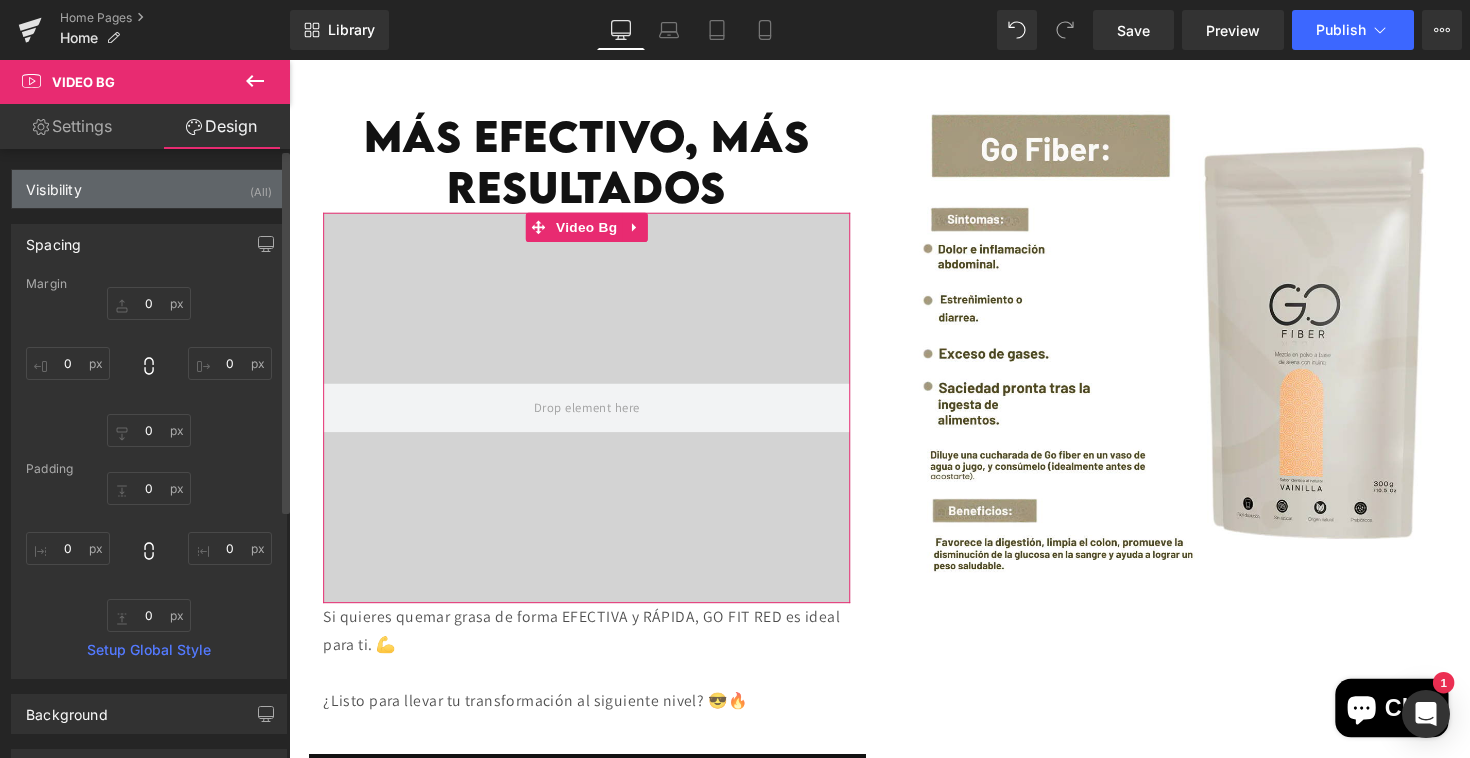 click on "Visibility
(All)
0|0|0|0   1 Show on Desktop 1 Show on Laptop 1 Show on Tablet 1 Show on Mobile" at bounding box center [149, 189] 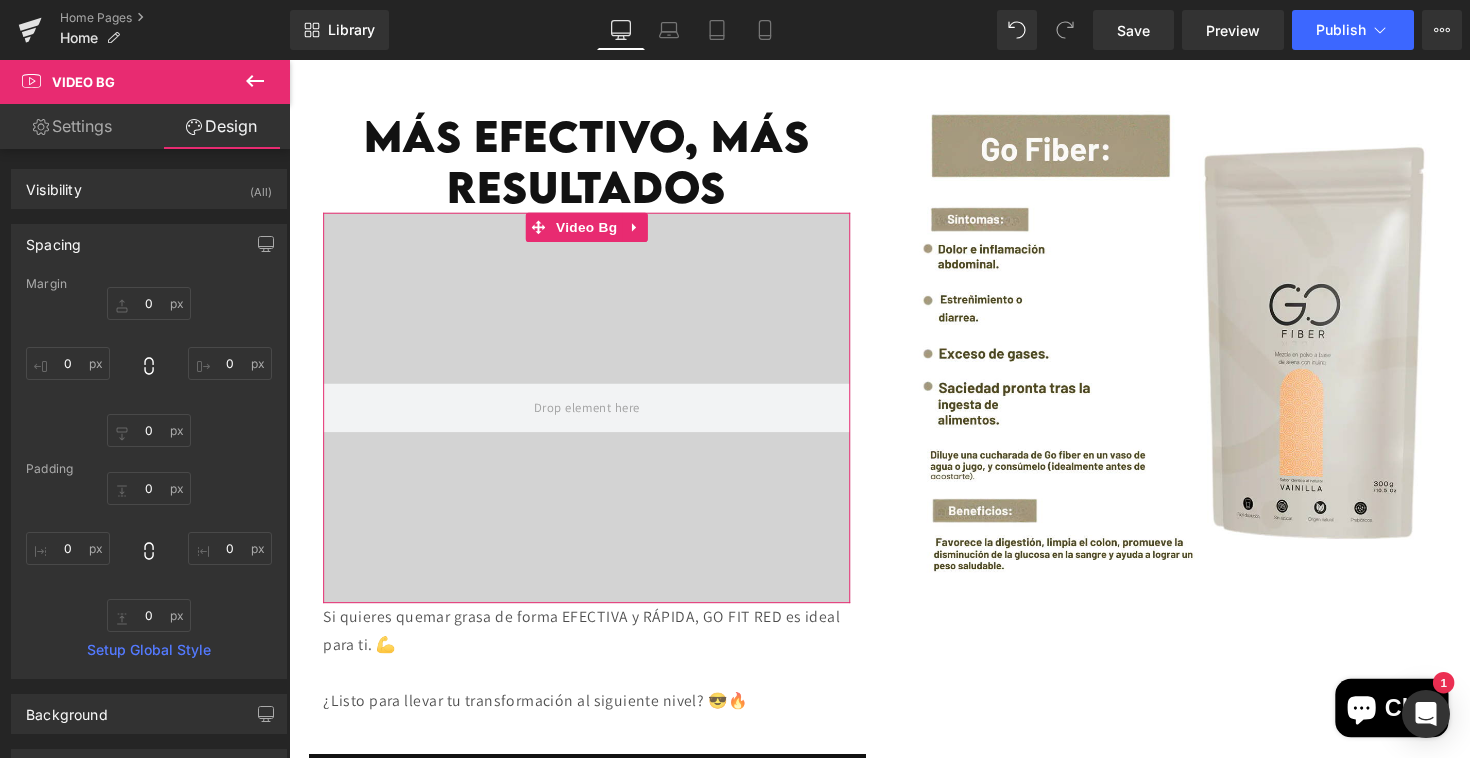 click on "Settings" at bounding box center [72, 126] 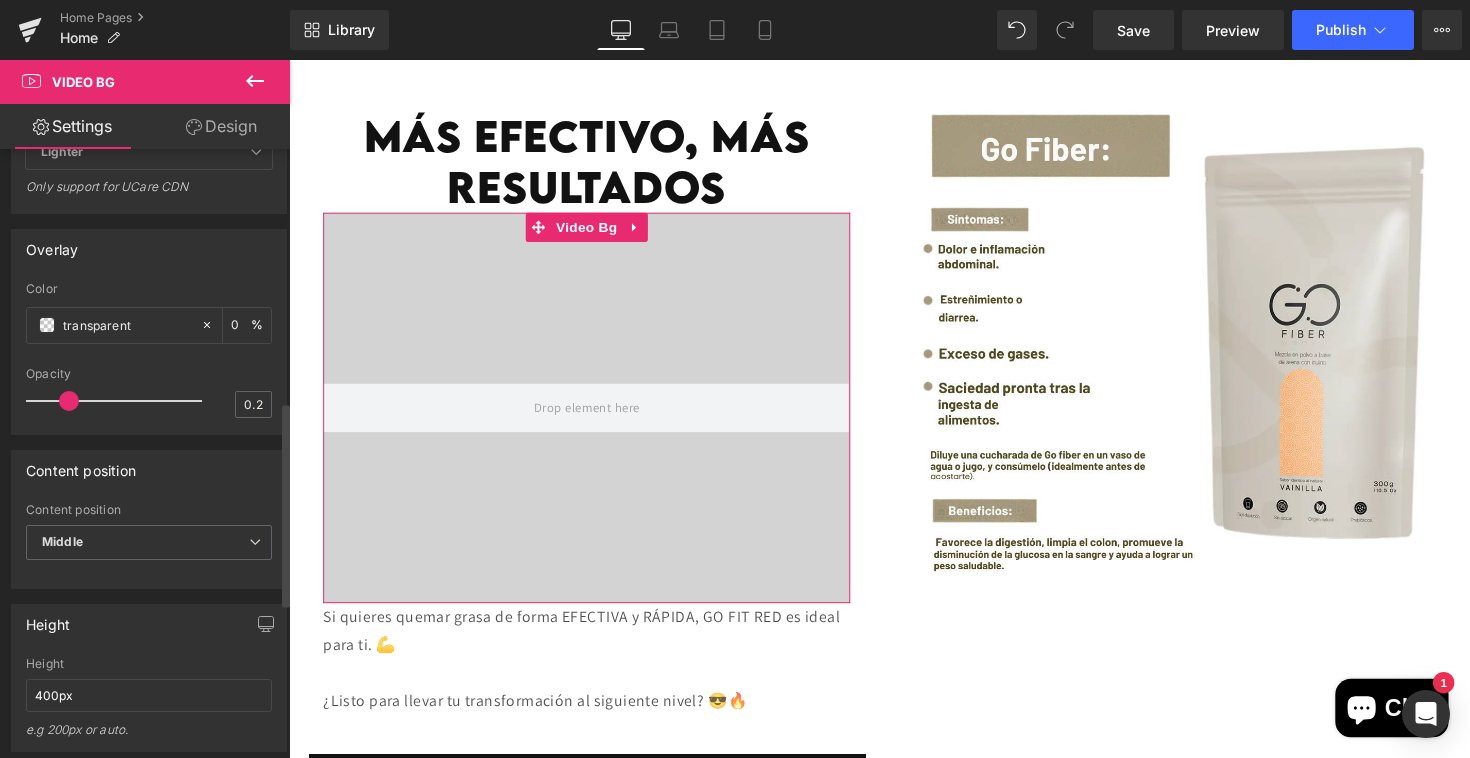 scroll, scrollTop: 783, scrollLeft: 0, axis: vertical 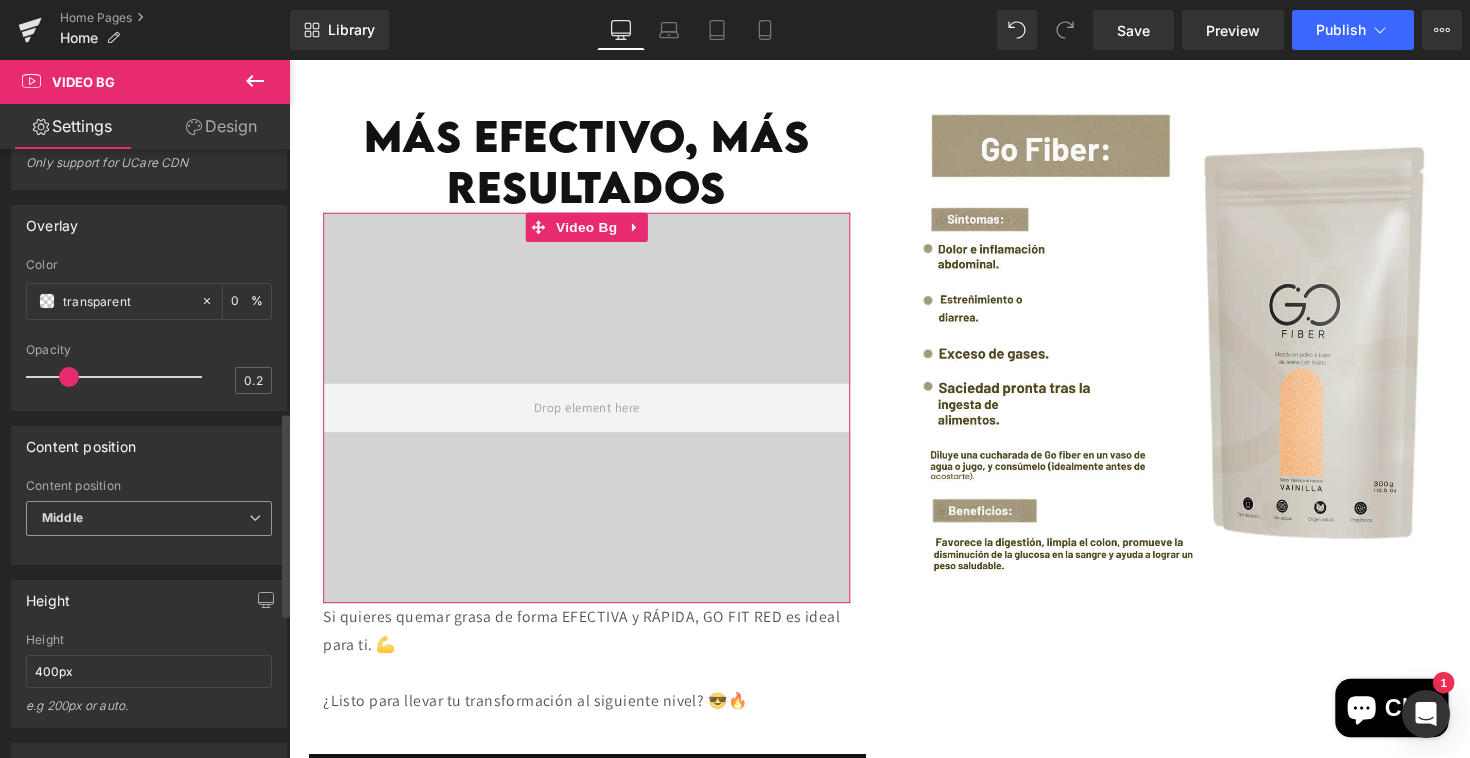 click on "Middle" at bounding box center [149, 518] 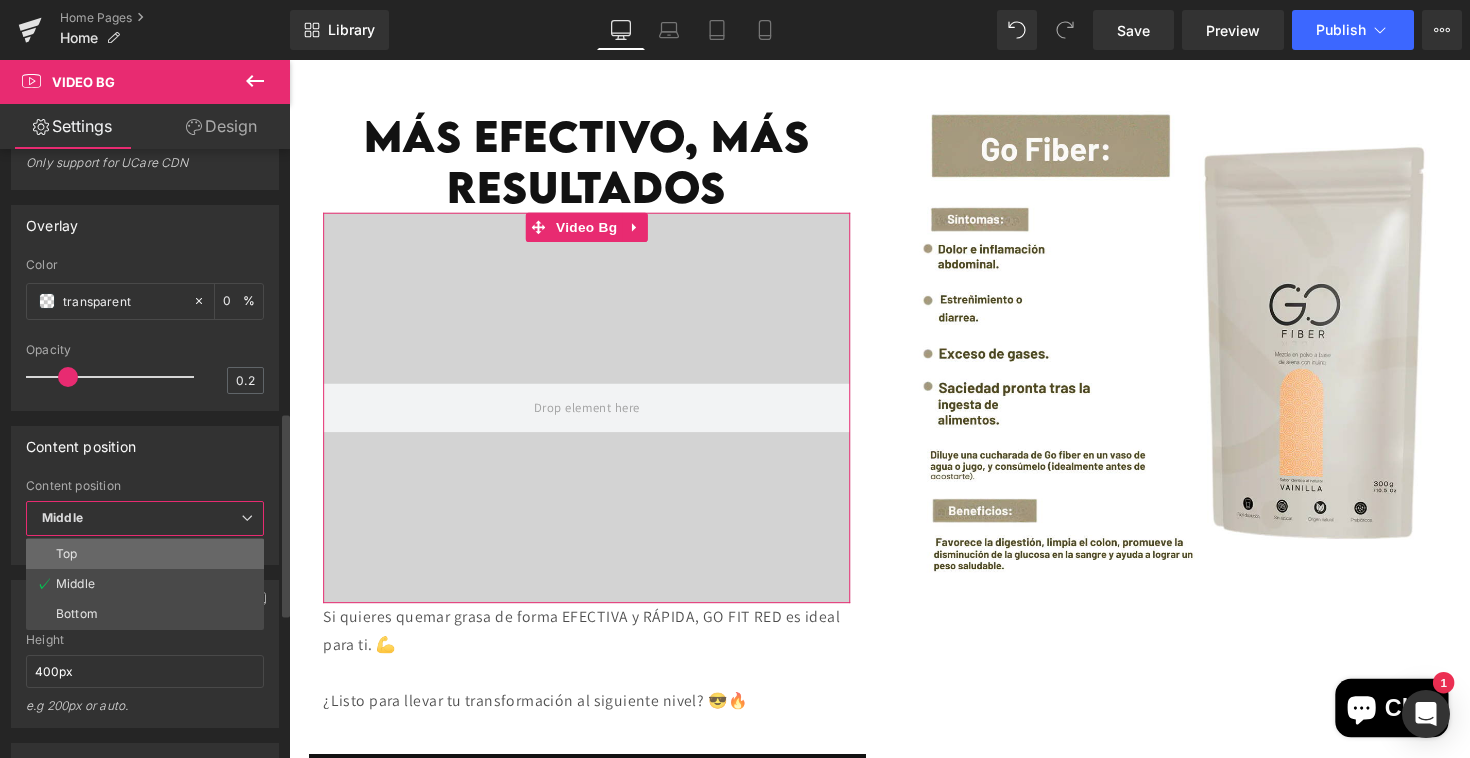click on "Top" at bounding box center (145, 554) 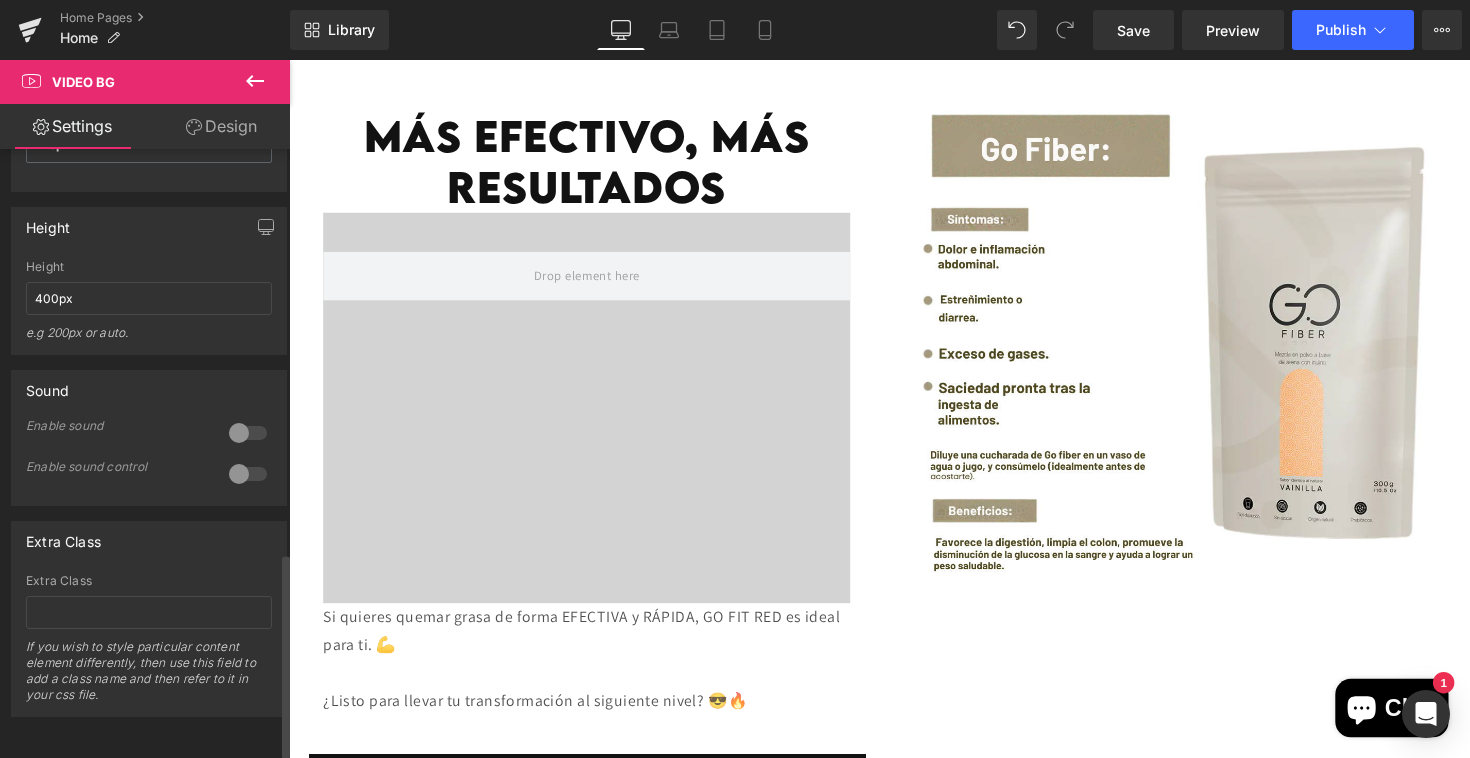 scroll, scrollTop: 1146, scrollLeft: 0, axis: vertical 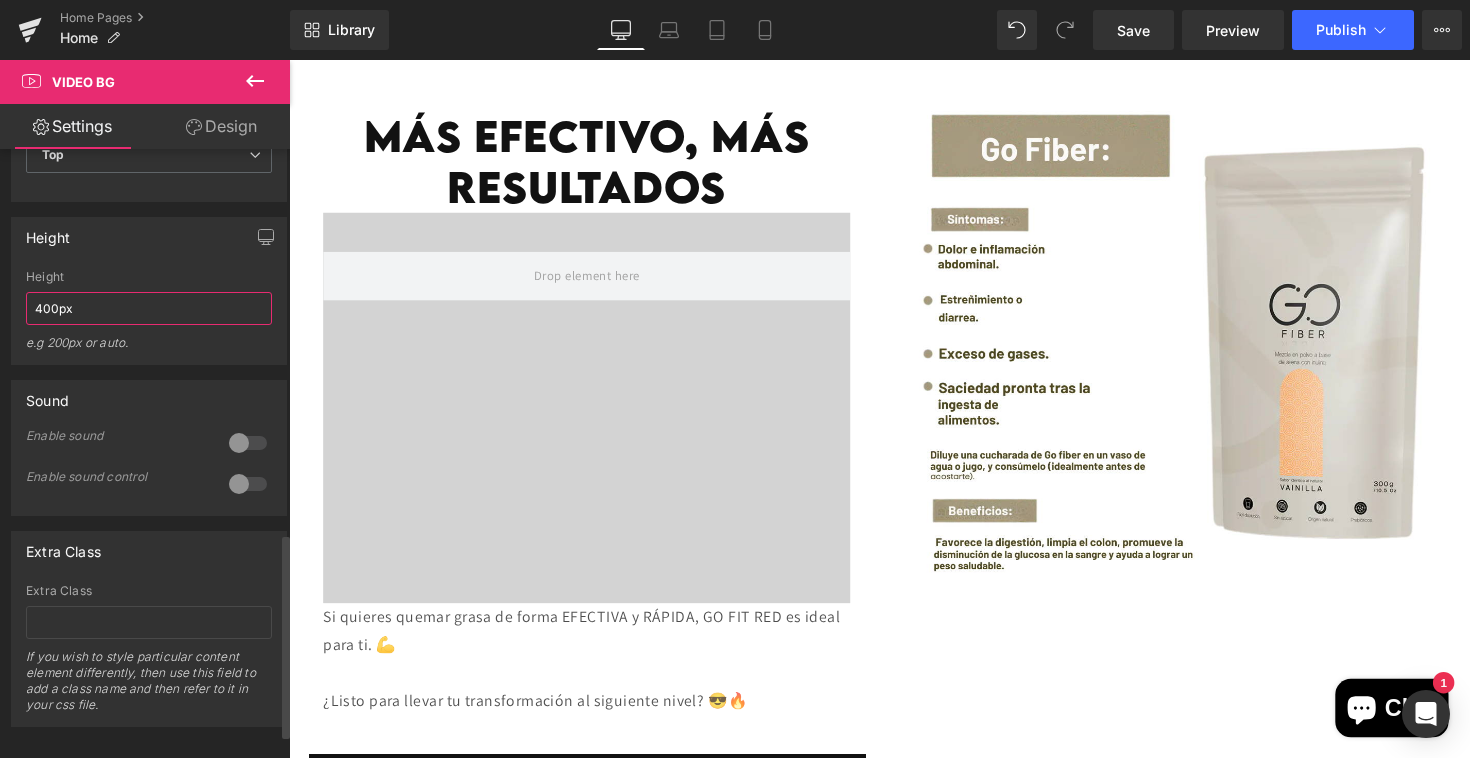 click on "400px" at bounding box center (149, 308) 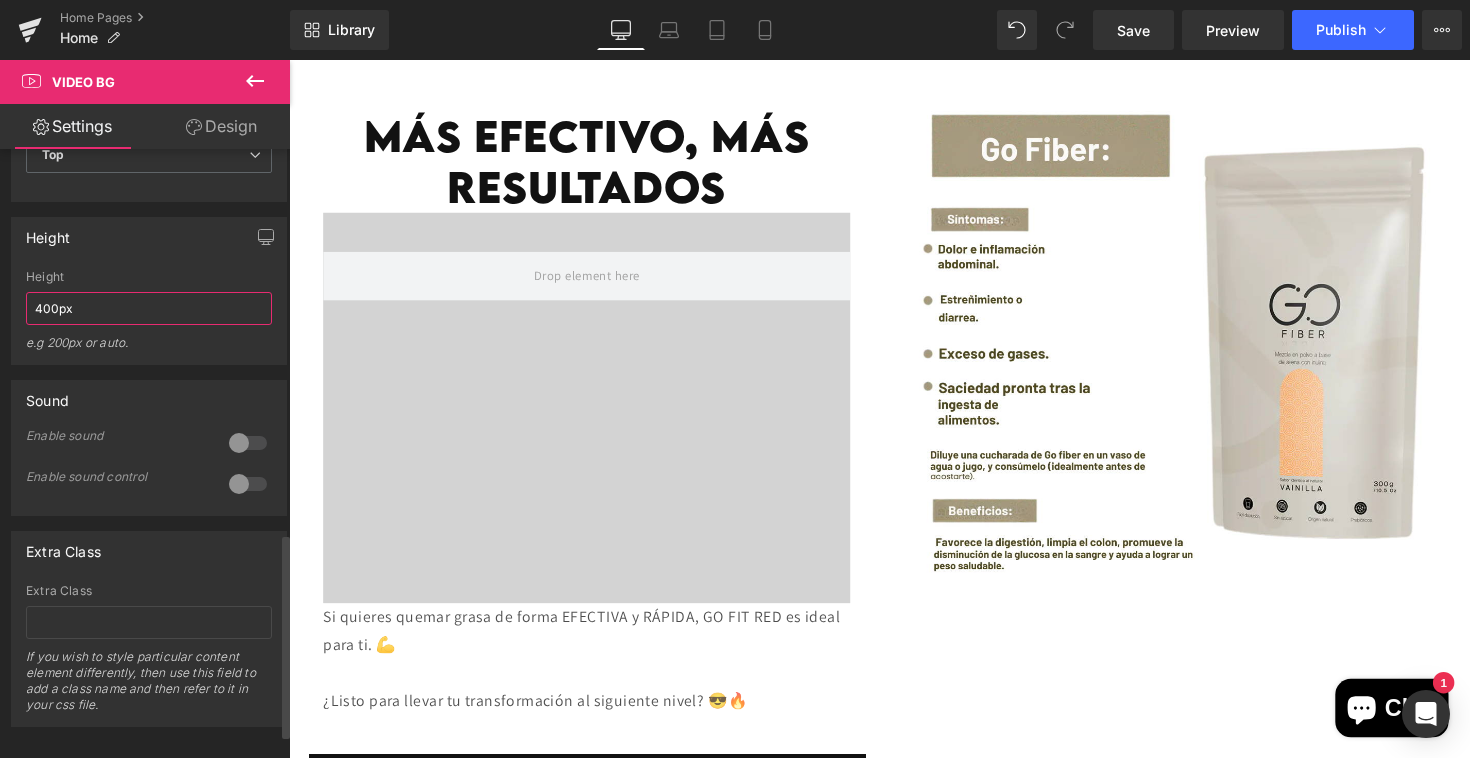 drag, startPoint x: 84, startPoint y: 354, endPoint x: 0, endPoint y: 360, distance: 84.21401 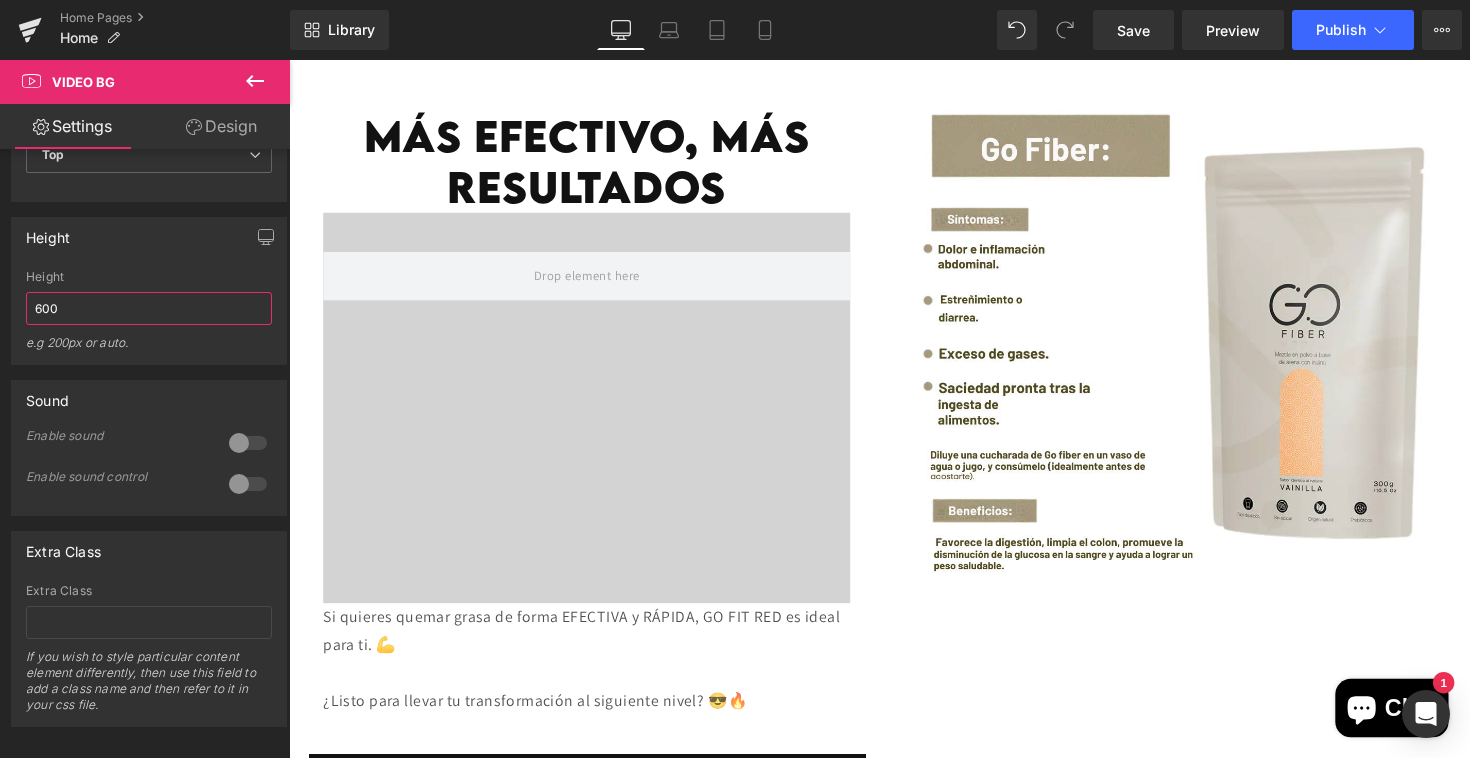 type on "600" 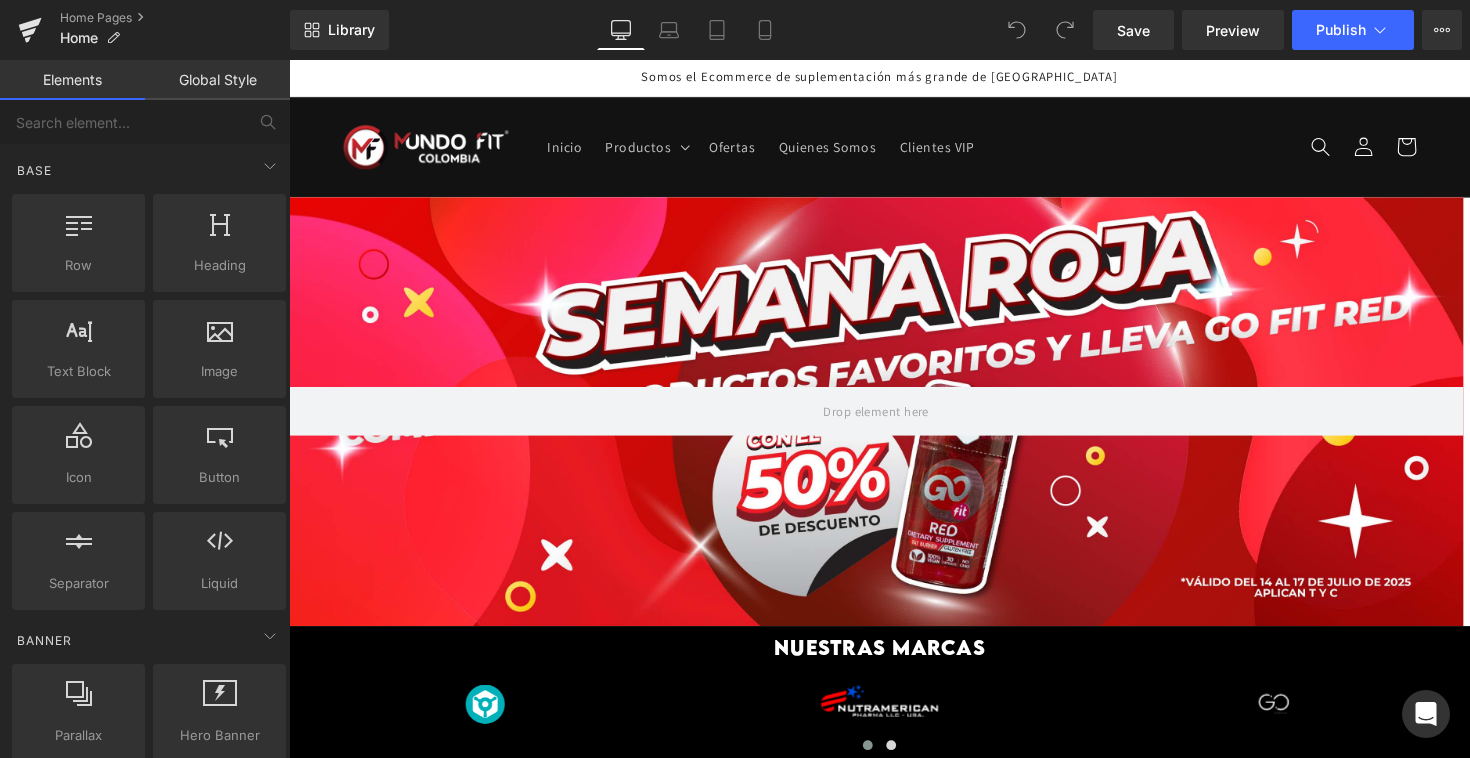 scroll, scrollTop: 0, scrollLeft: 0, axis: both 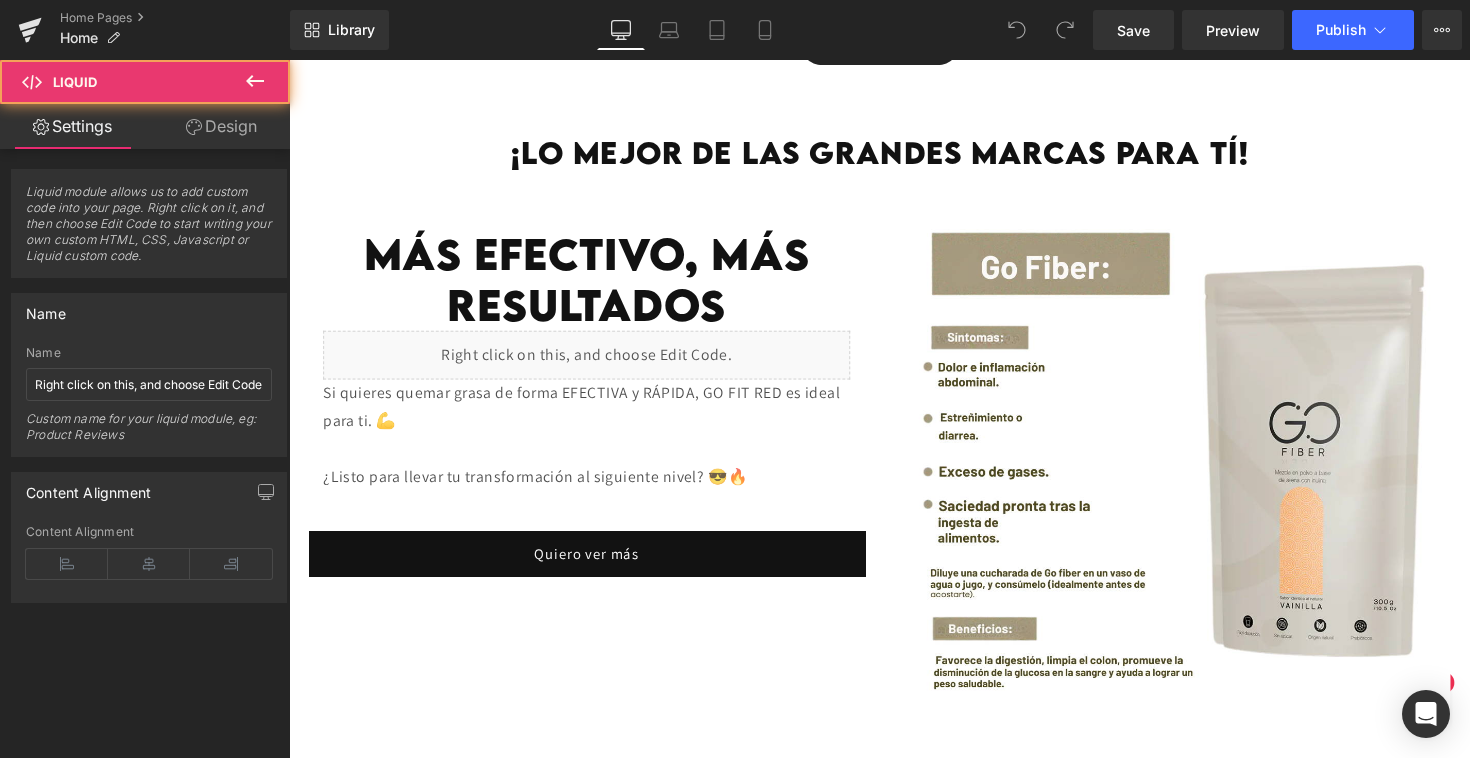 click on "Liquid" at bounding box center (594, 362) 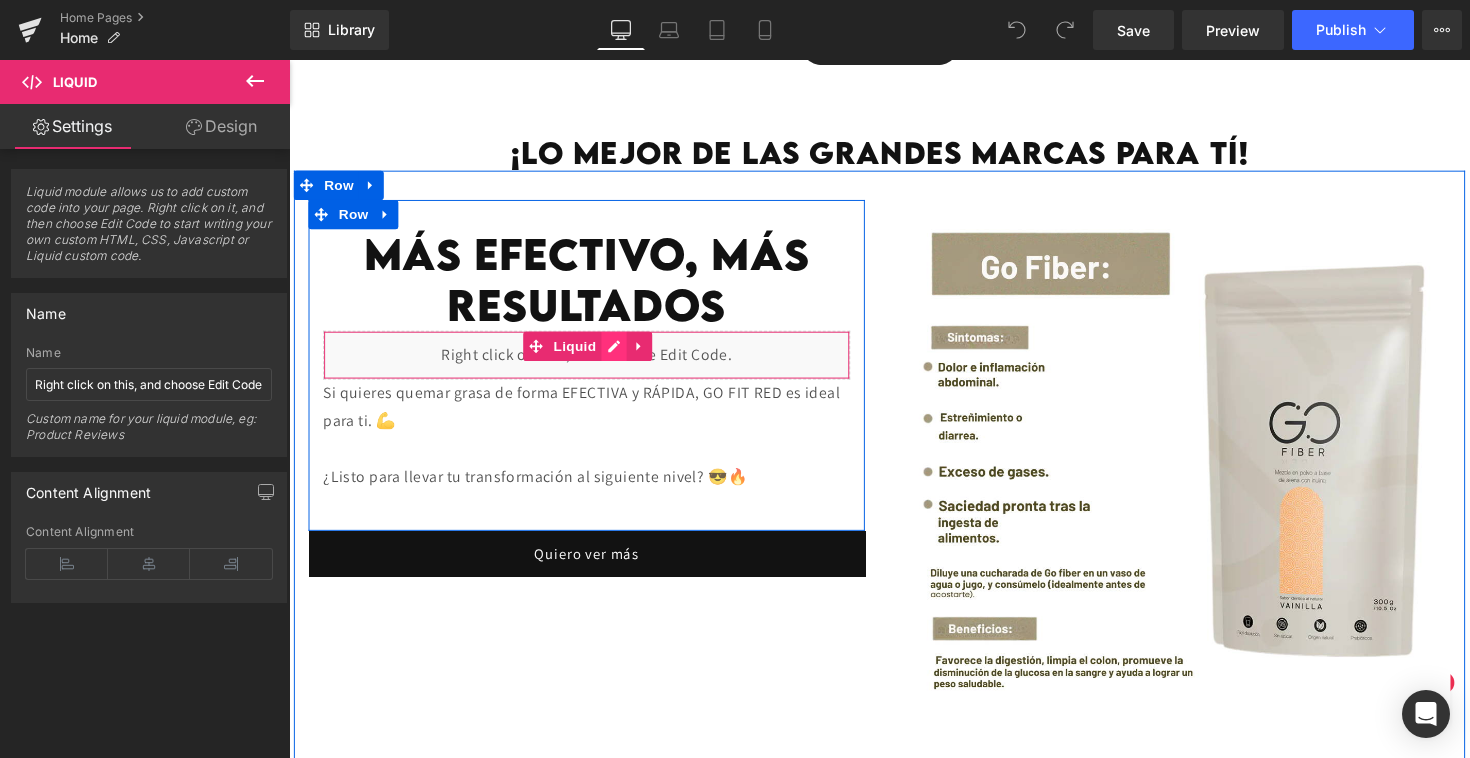 click on "Liquid" at bounding box center (594, 362) 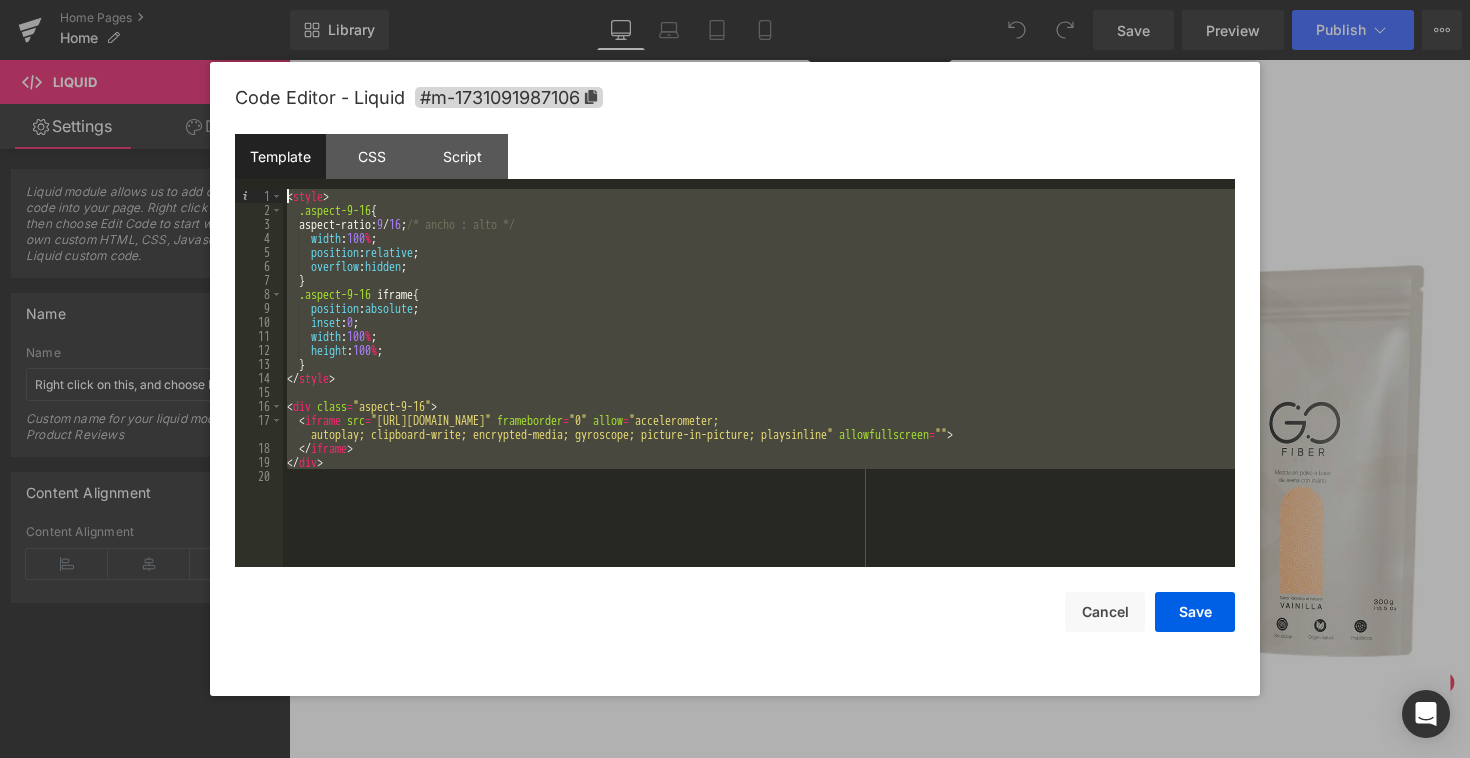 drag, startPoint x: 378, startPoint y: 476, endPoint x: 244, endPoint y: 156, distance: 346.9236 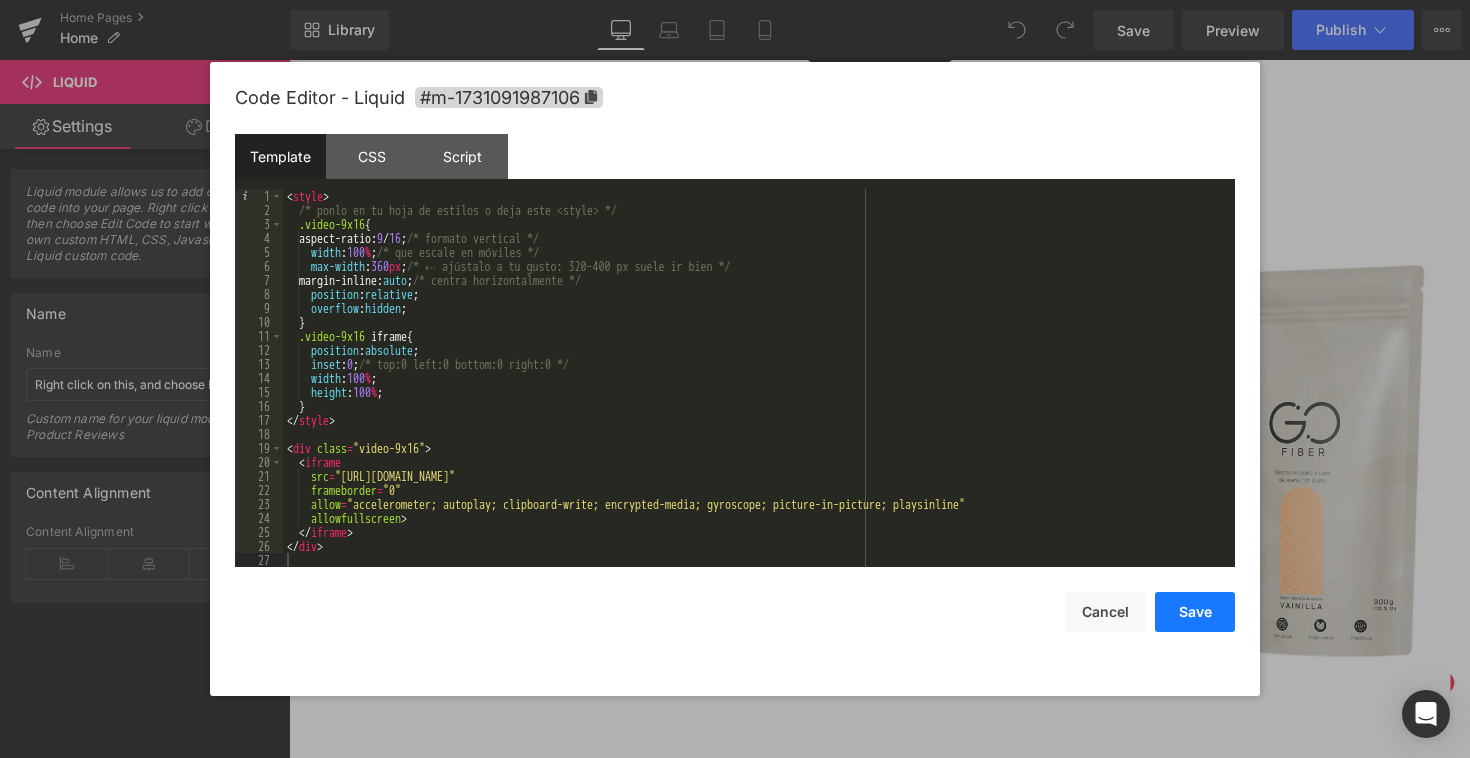 click on "Save" at bounding box center (1195, 612) 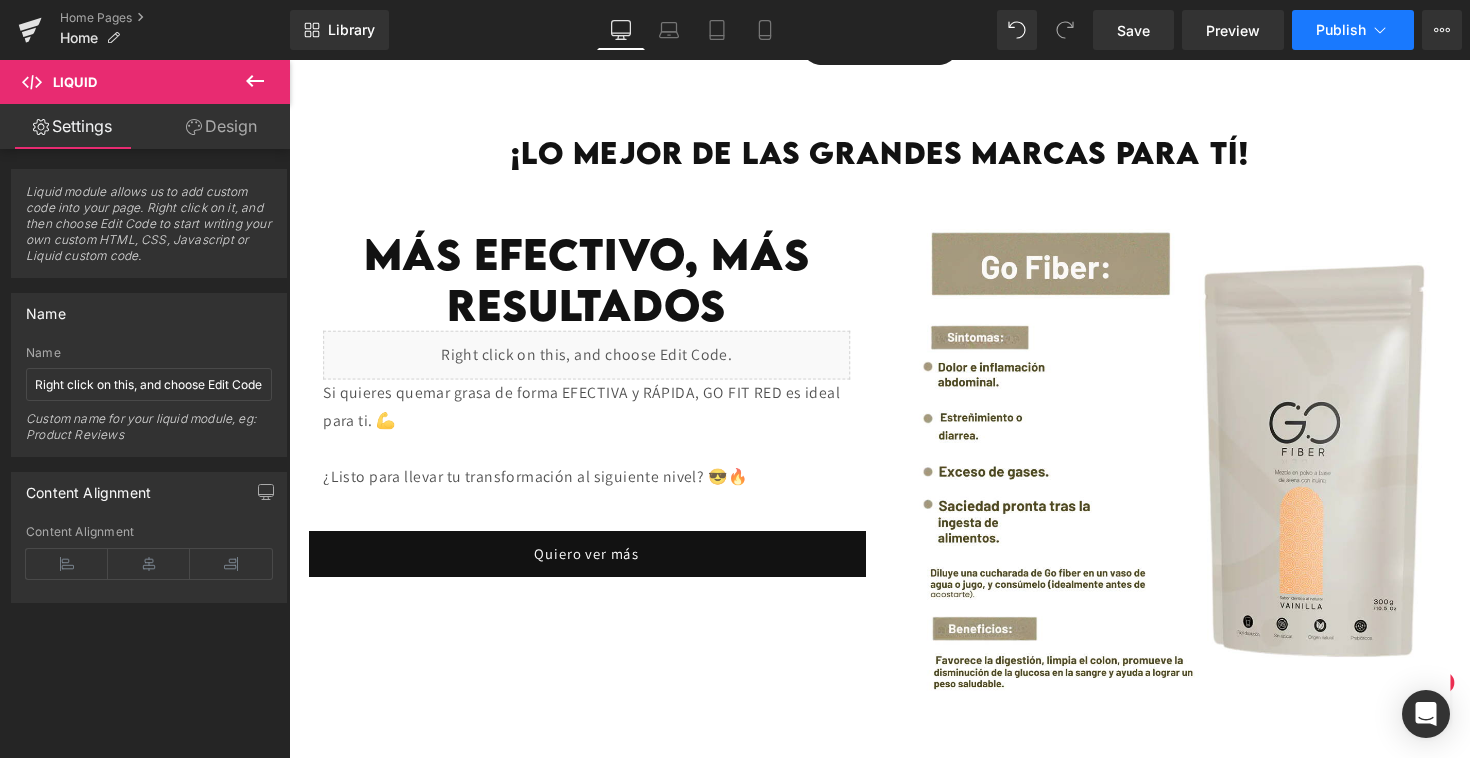 click on "Publish" at bounding box center (1341, 30) 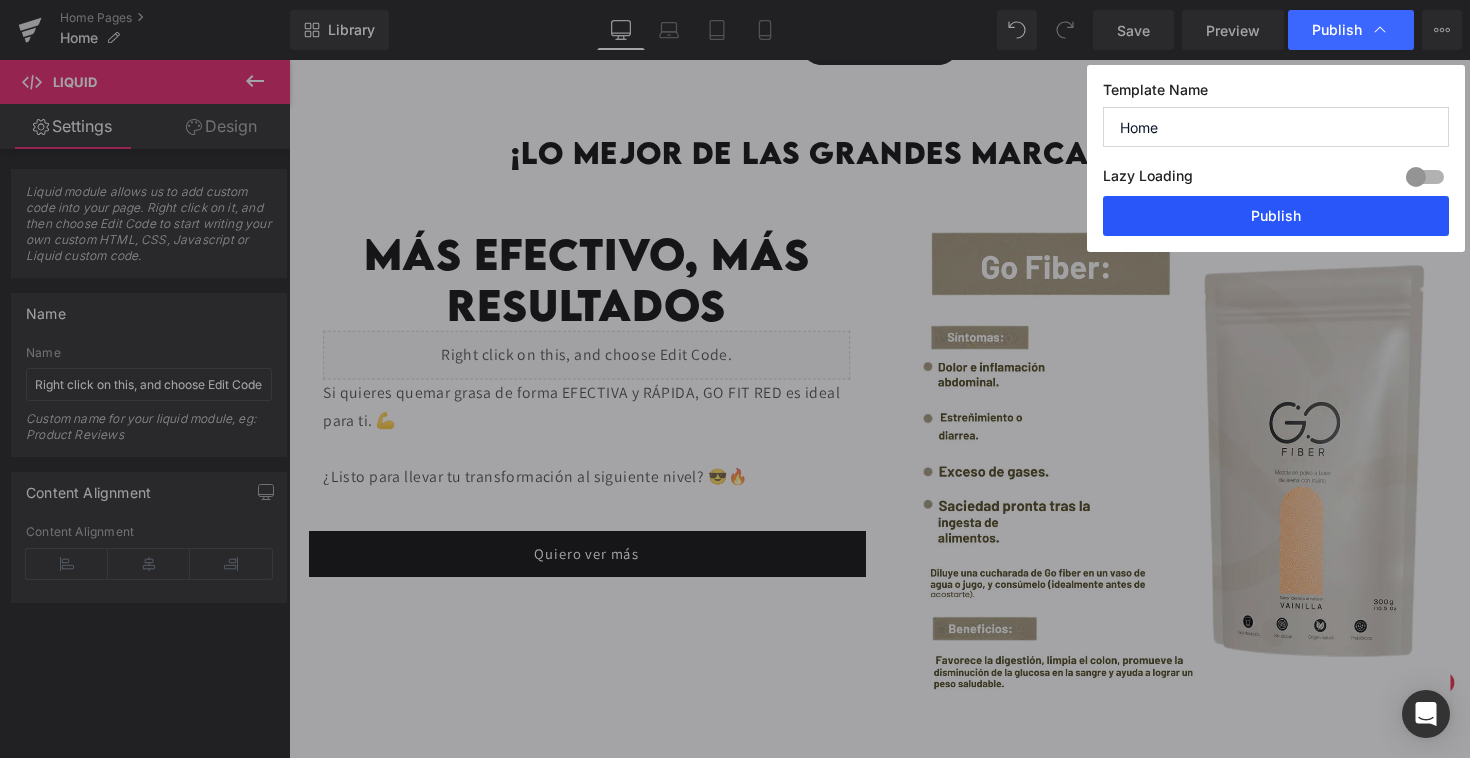 click on "Publish" at bounding box center [1276, 216] 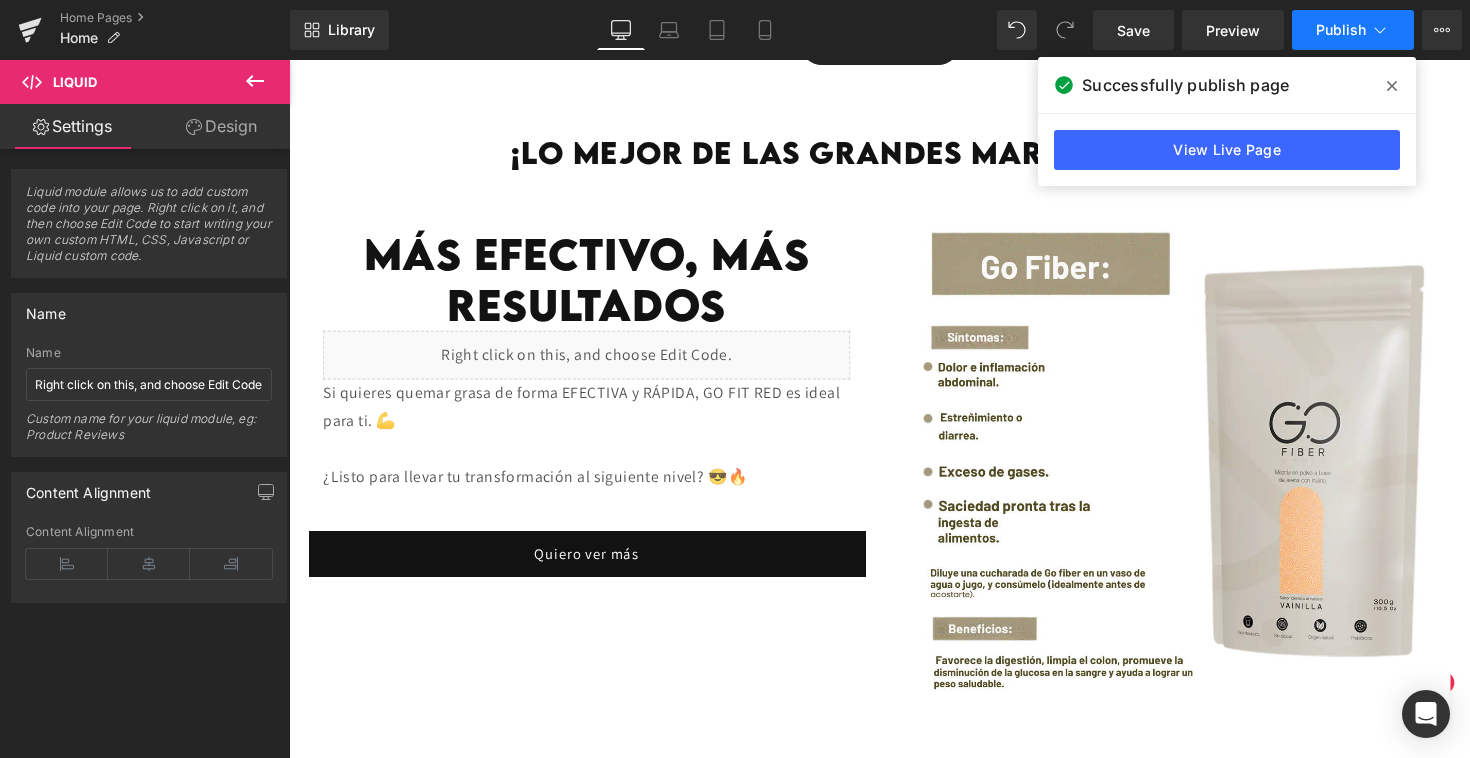 click on "Publish" at bounding box center (1341, 30) 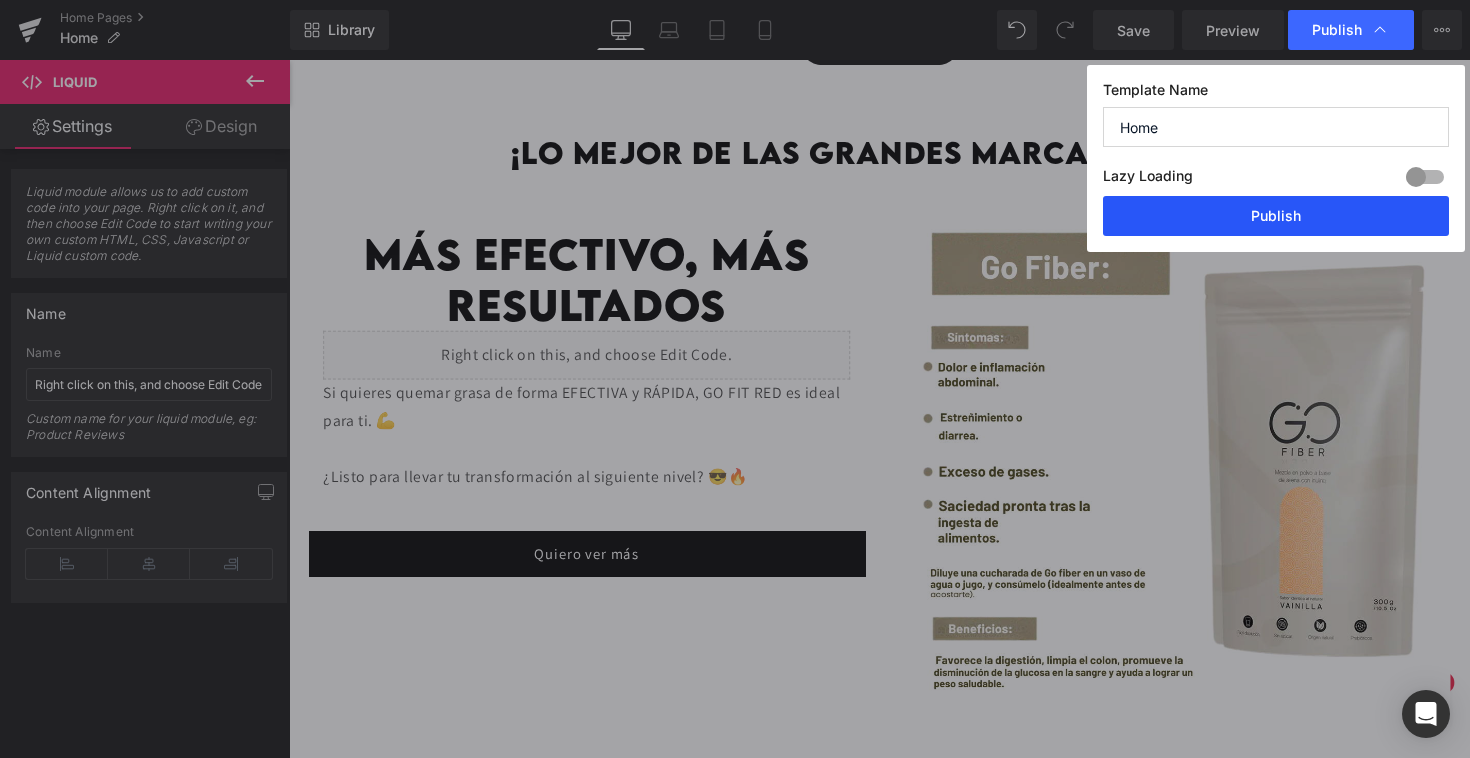 click on "Publish" at bounding box center (1276, 216) 